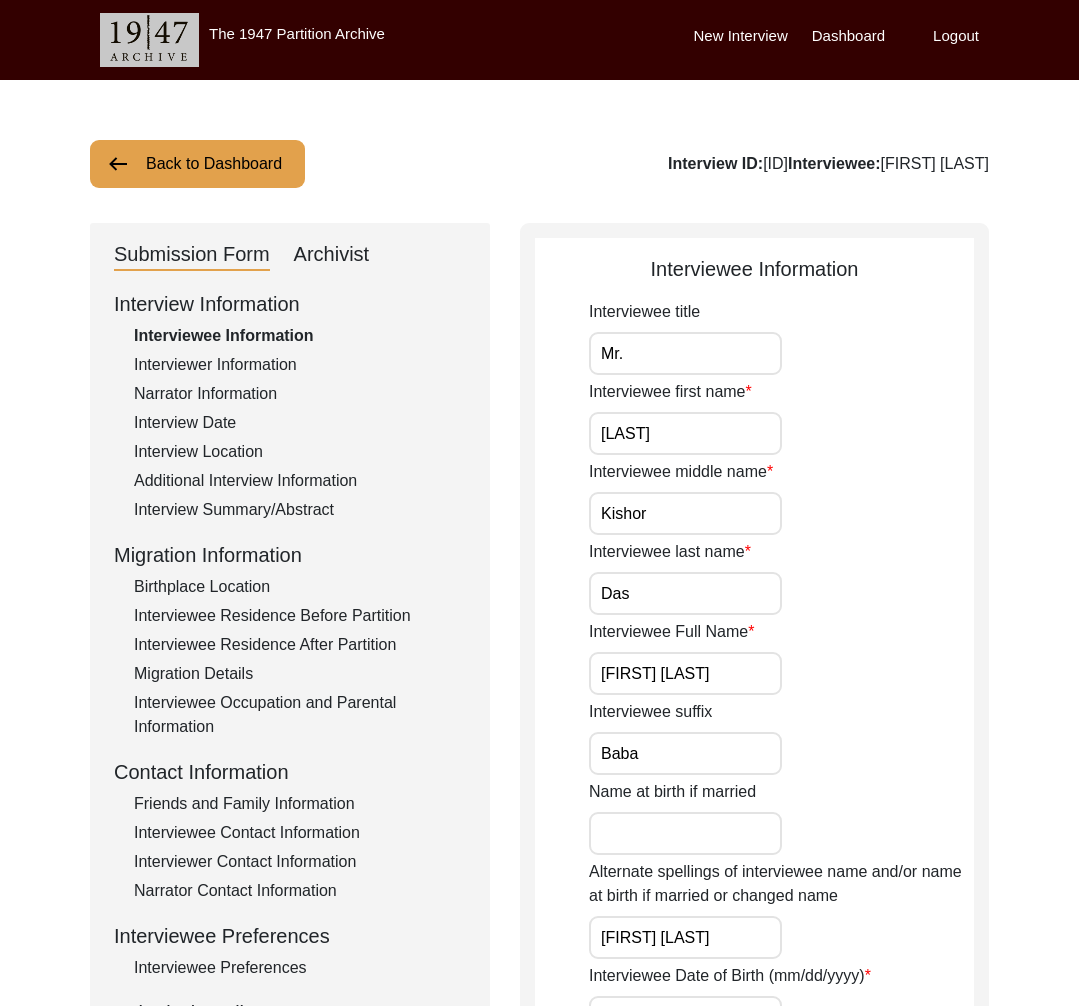 scroll, scrollTop: 13, scrollLeft: 0, axis: vertical 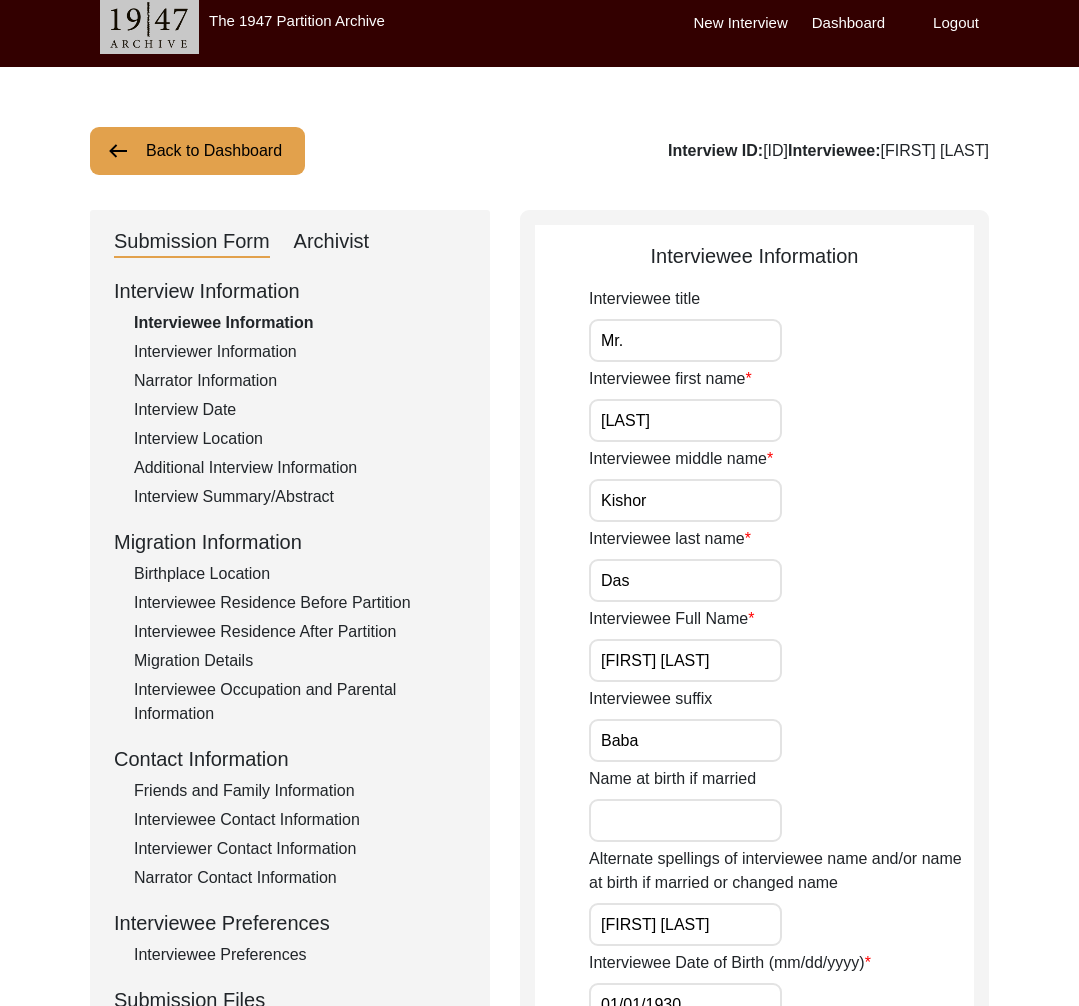 click on "Back to Dashboard" 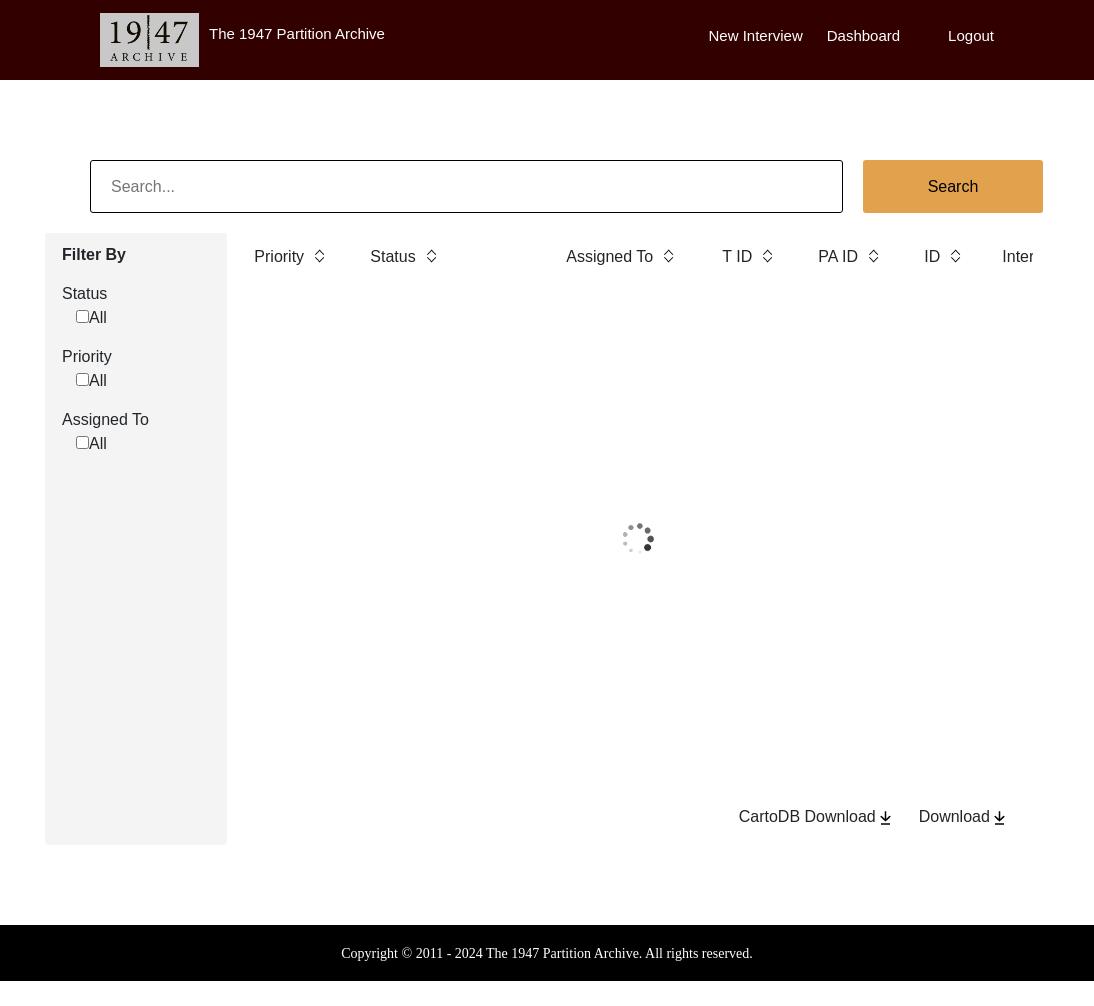 click on "The 1947 Partition Archive New Interview Dashboard Logout Search Filter By Status  All  Priority  All  Assigned To  All  Priority Status Assigned To T ID PA ID ID Interviewee Name Interviewer Interview location (City, State/Province, Country) Interview Date Gender of interviewee Interviewee Date of Birth Interviewee Religion Interview Languages "Migrated From (Village/City, State, Country)" "Migrated To (Village/City, State, Country)" POST Form Summary RELEASE Form # Photos of interview Video/Audio Received B-Roll Received Doc & Video confirm email sent  CartoDB Download   Download  Copyright © 2011 - 2024 The 1947 Partition Archive. All rights reserved." at bounding box center [547, 490] 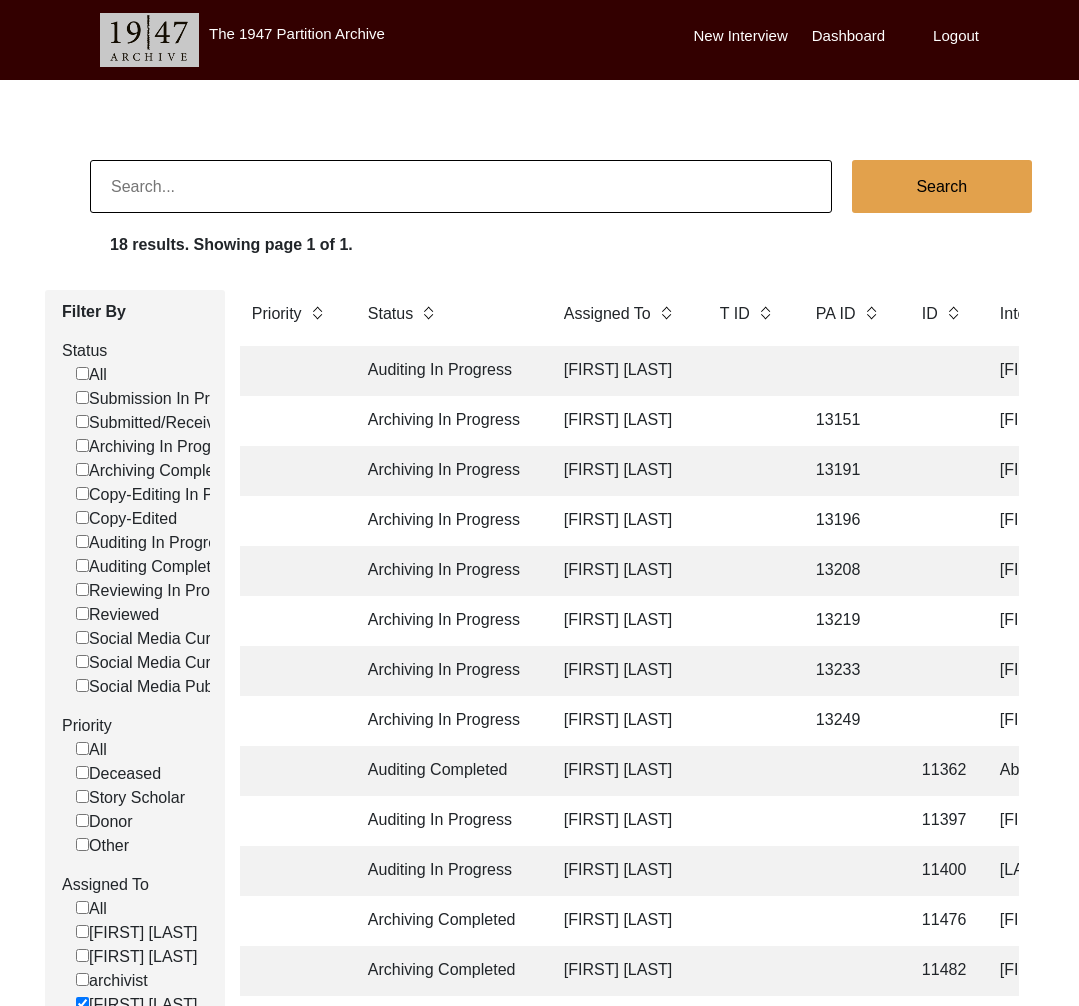 click 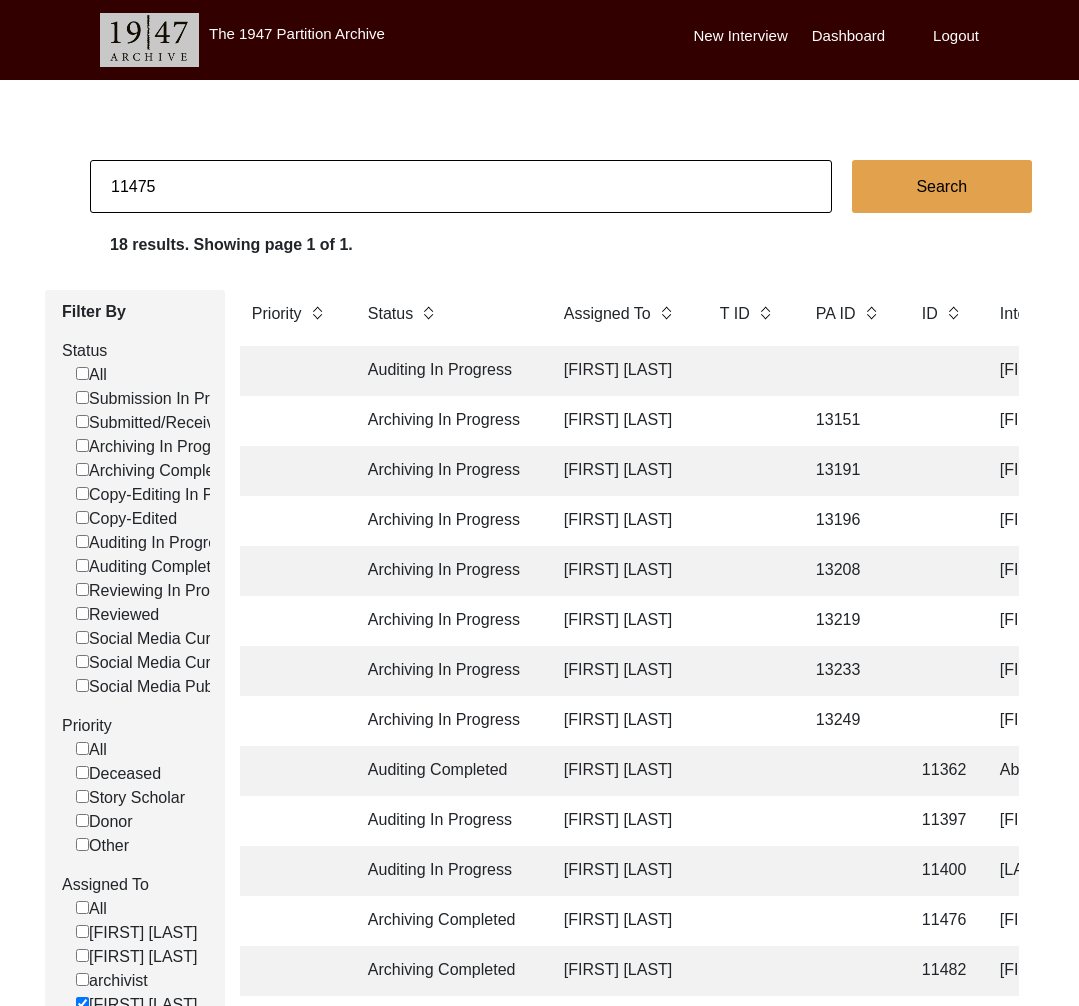 type on "11475" 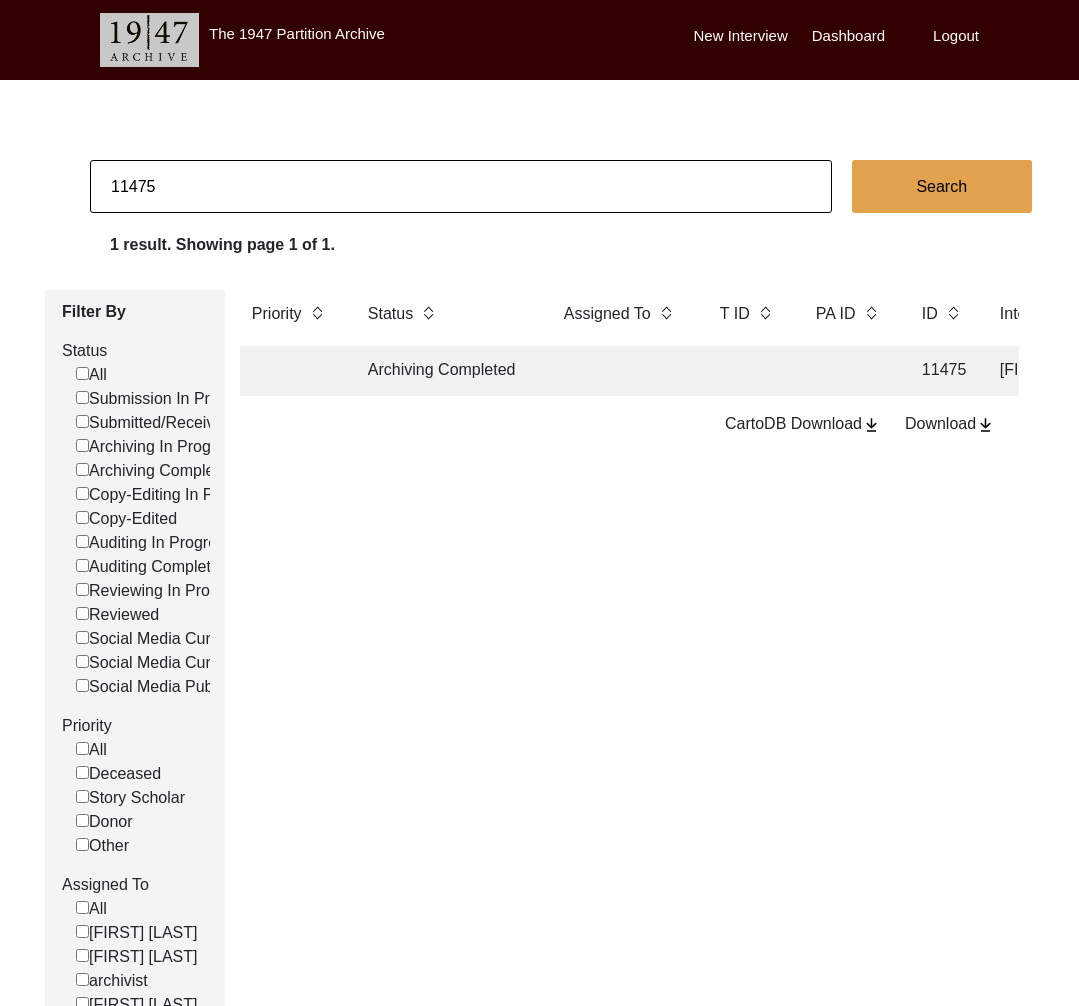 click on "Archiving Completed" 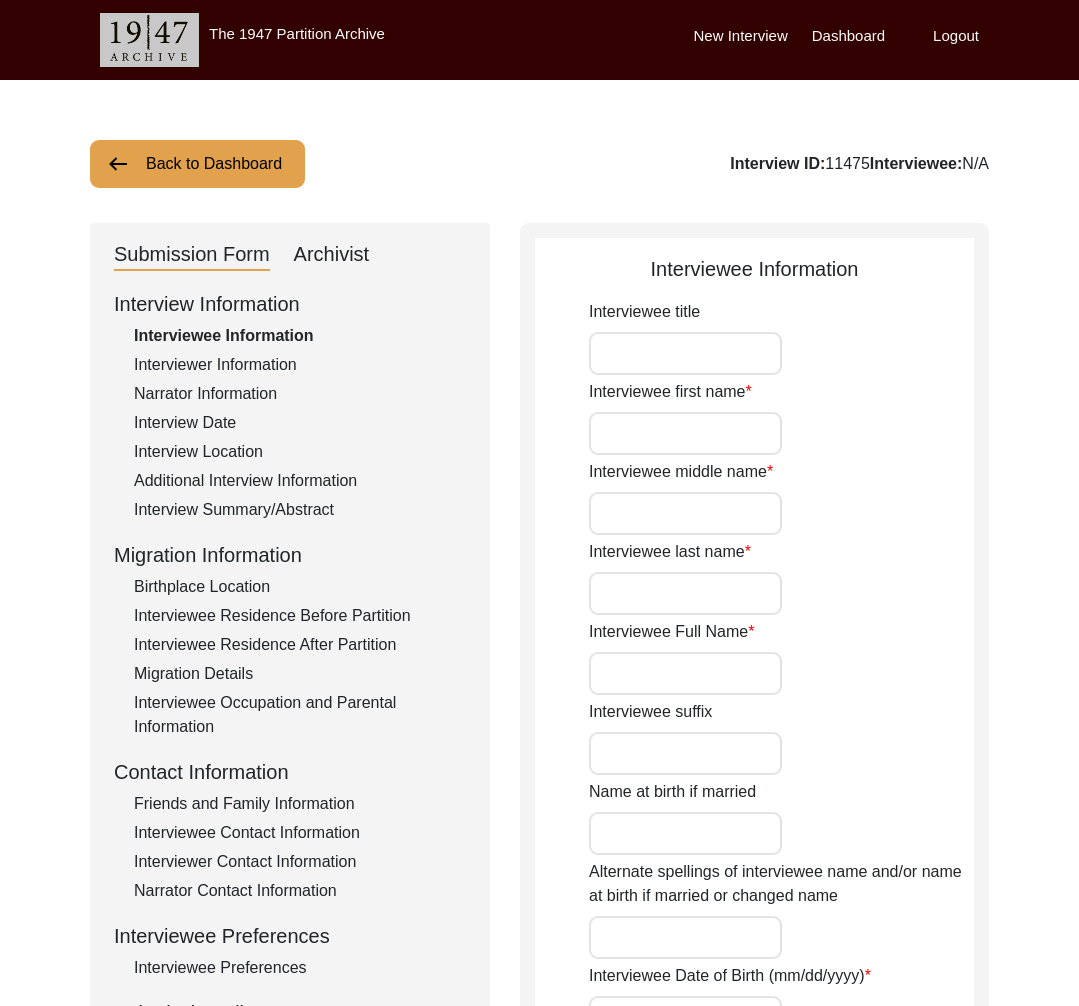 type on "[TITLE]" 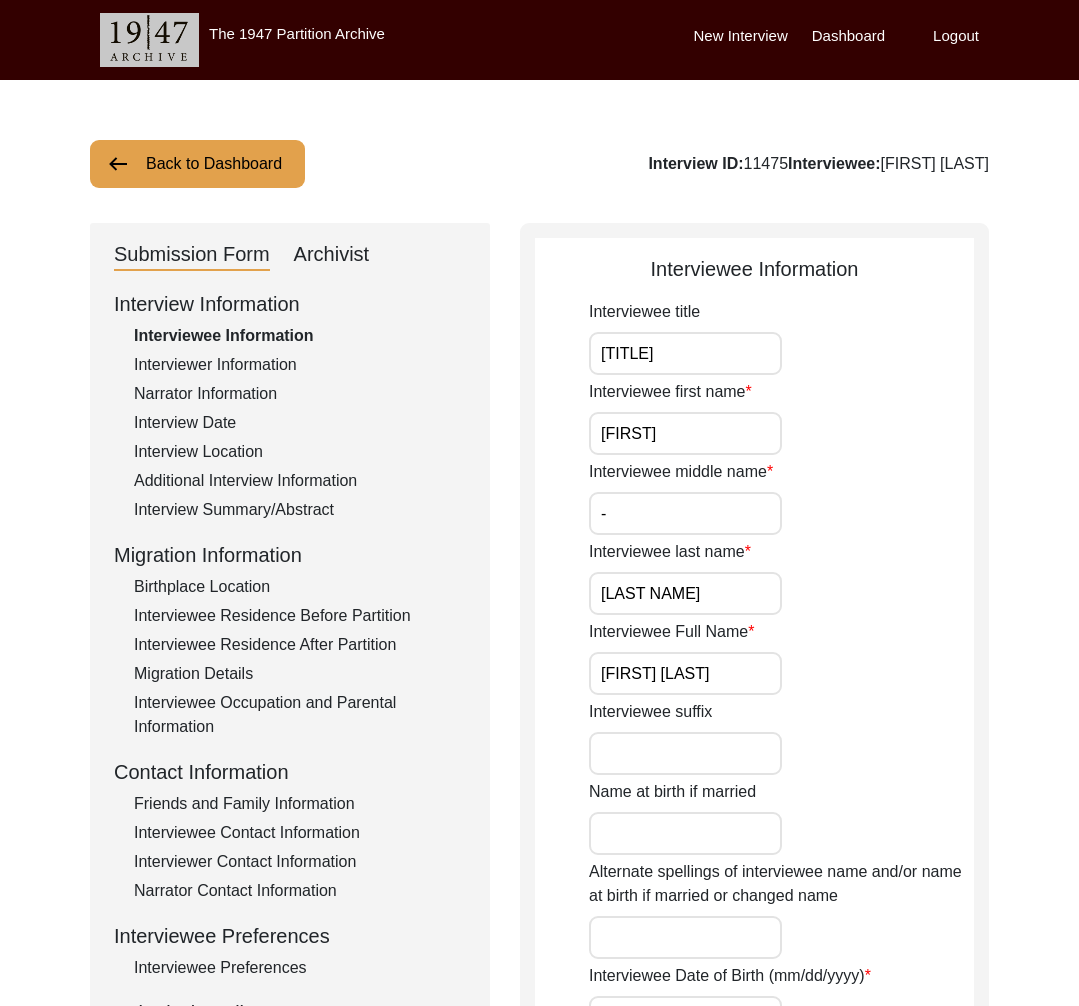 click on "[FIRST] [LAST]" at bounding box center (685, 673) 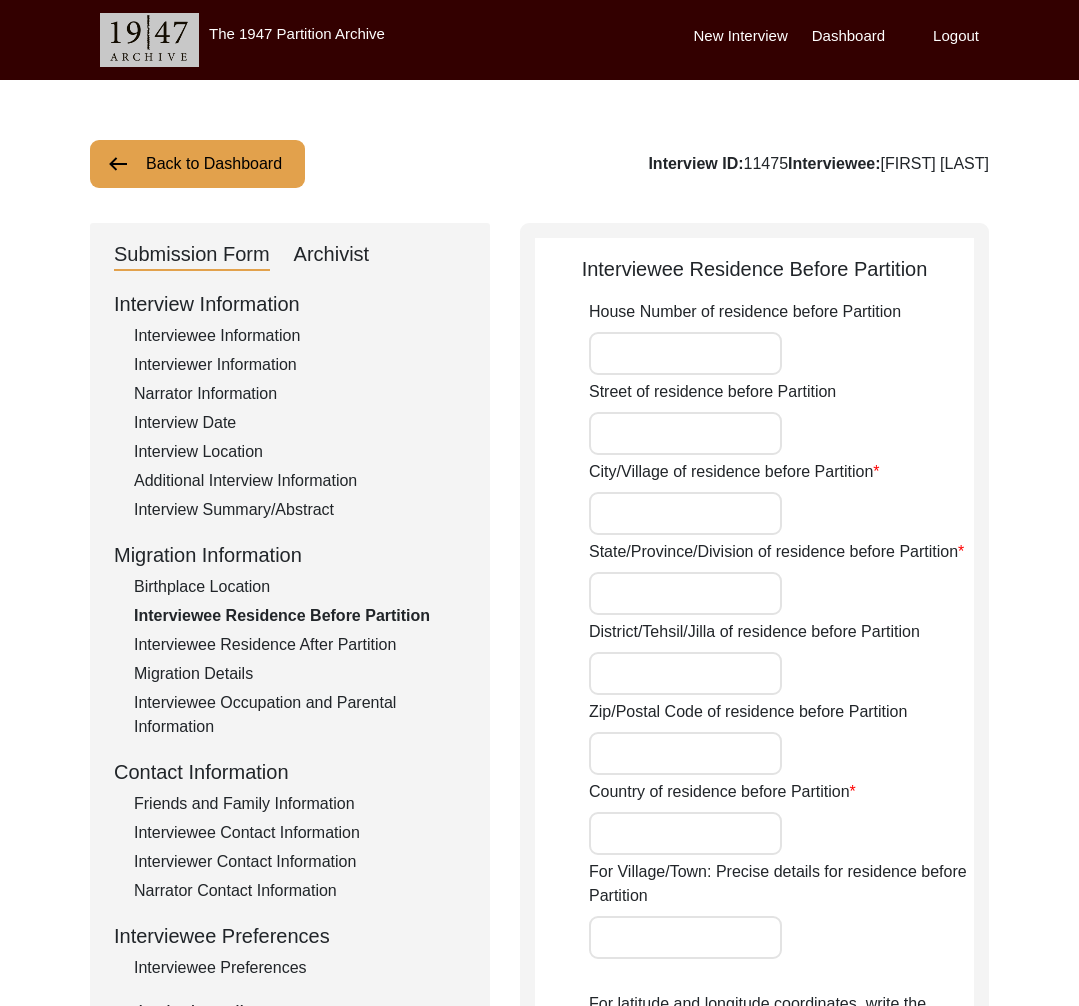 type on "Mumbai" 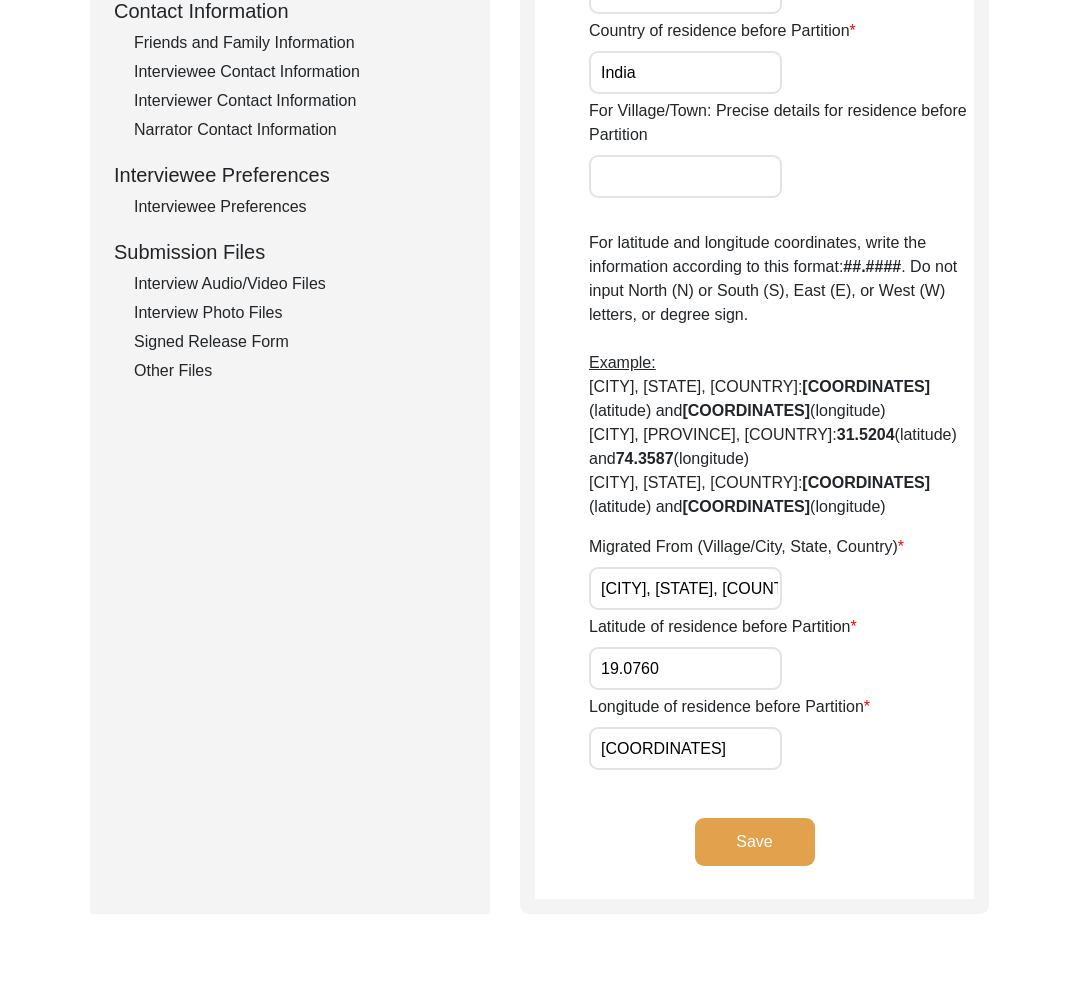 scroll, scrollTop: 955, scrollLeft: 0, axis: vertical 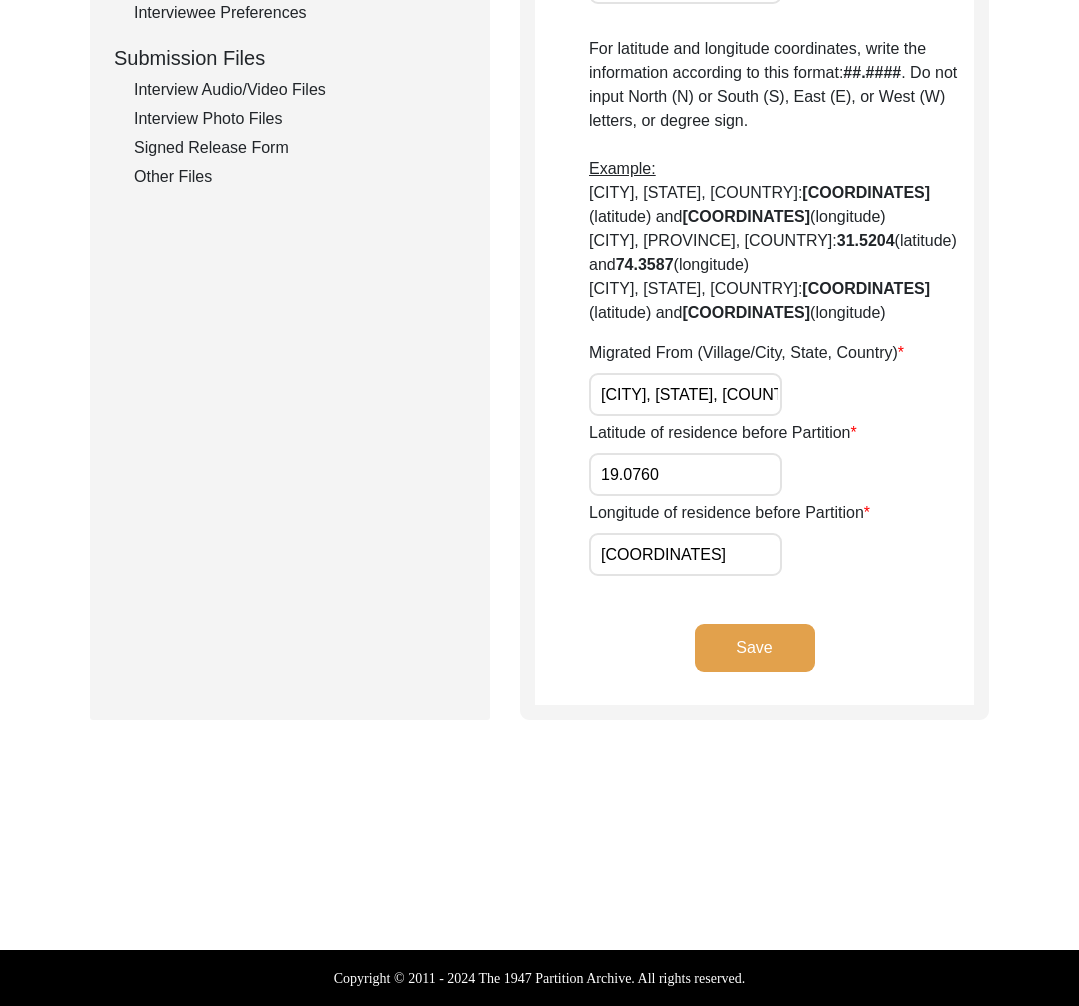 click on "[CITY], [STATE], [COUNTRY]" at bounding box center (685, 394) 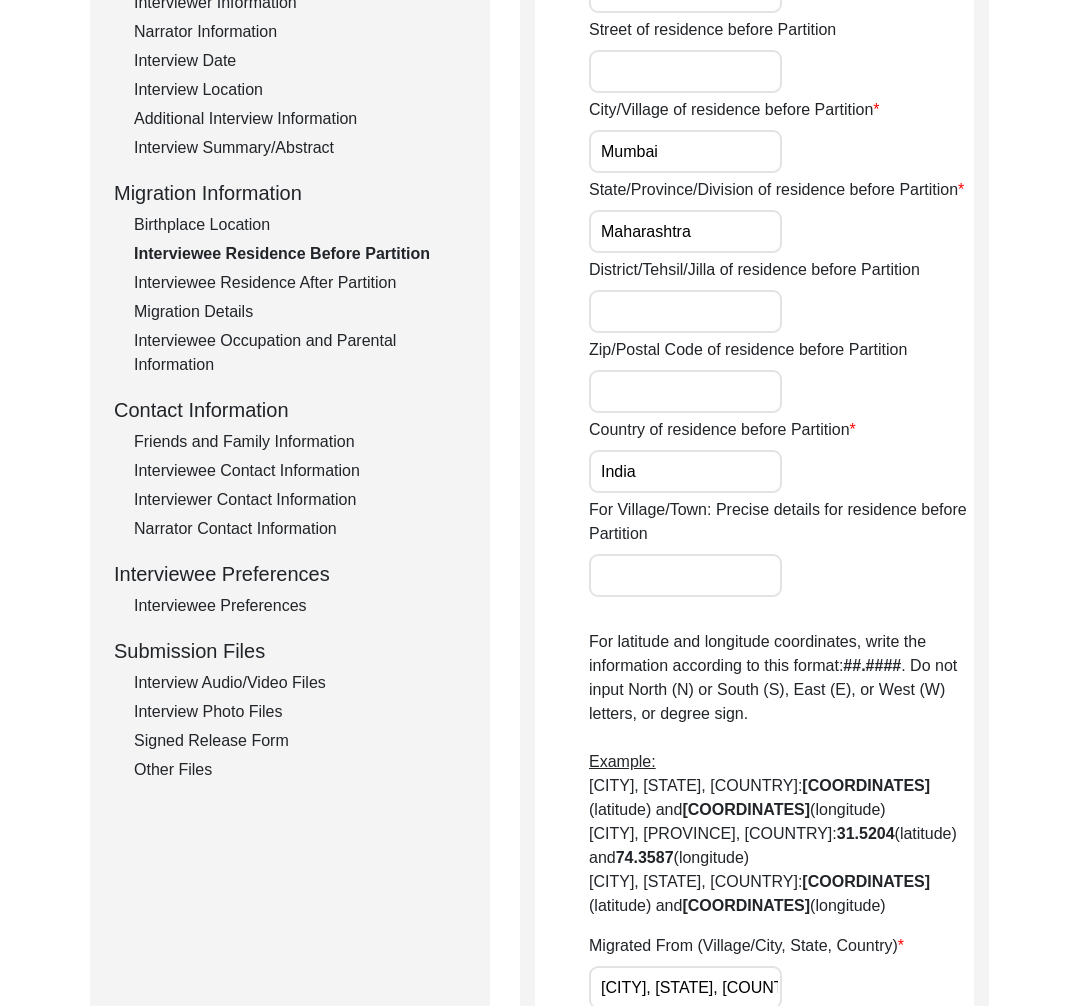scroll, scrollTop: 0, scrollLeft: 0, axis: both 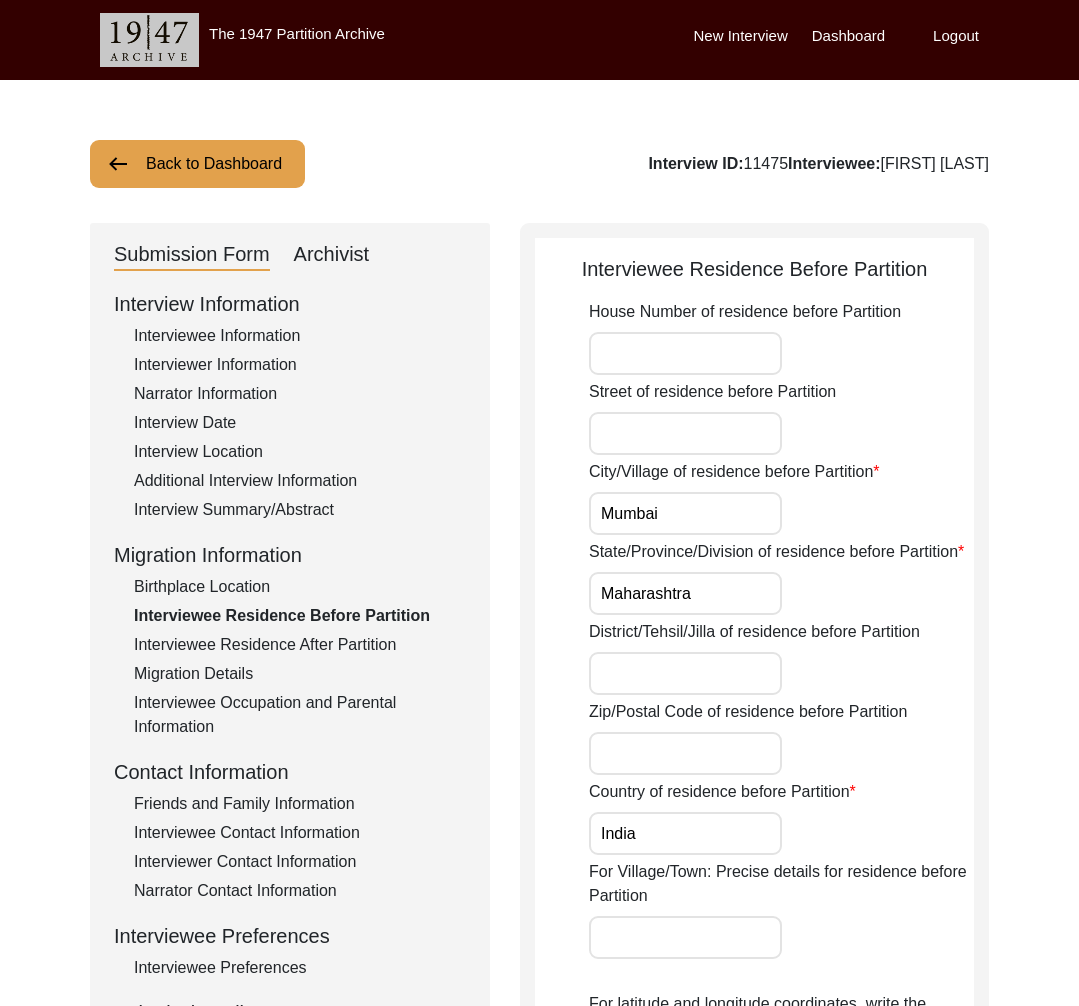 click on "Interview Summary/Abstract" 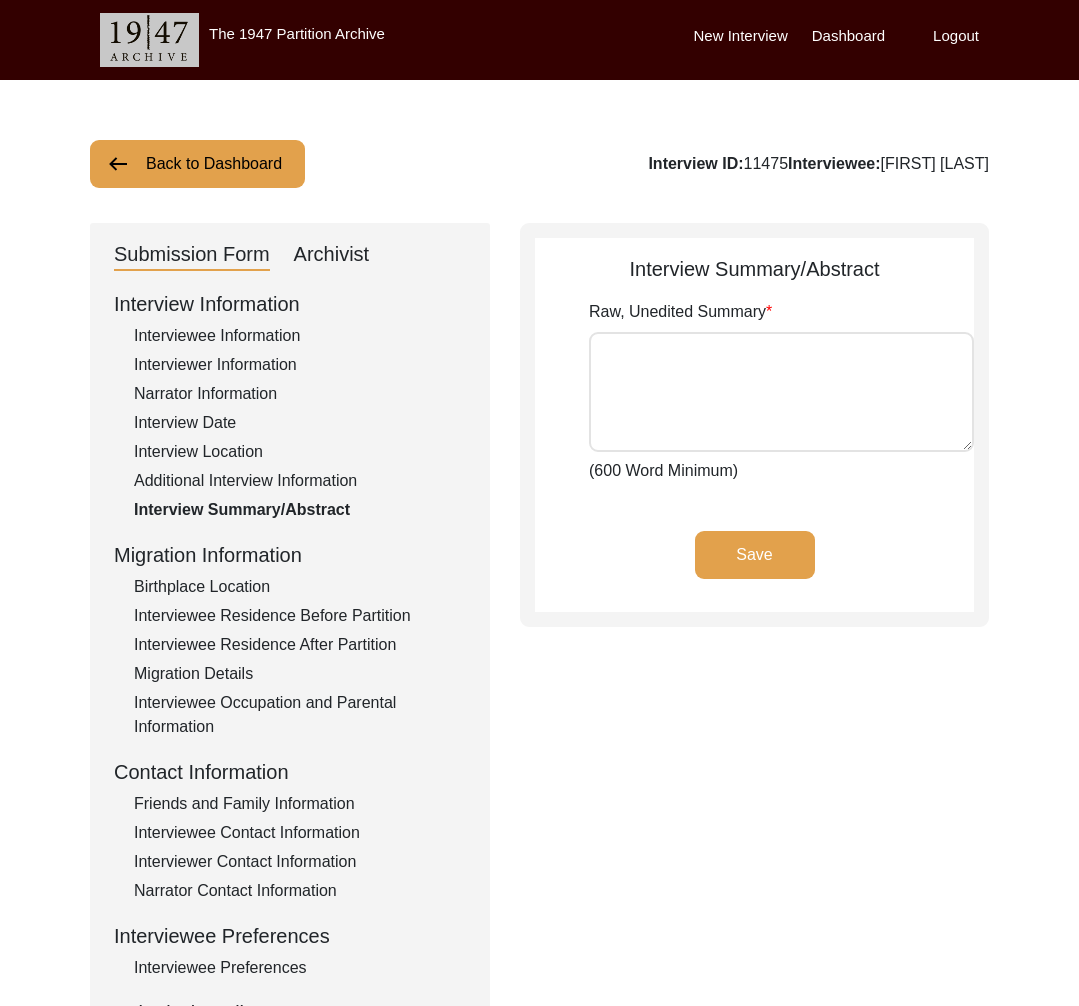 type on "[FIRST] [LAST] was born on [DATE] in [CITY] after her parents moved from [CITY]. They moved because of some communal issues. She thinks this was in anticipation of the Partition but is not sure. Her father stayed back for sometime while her mother stayed with her in-laws in [STATE]. Soon they moved to [NEIGHBORHOOD] in [CITY] and then to [NEIGHBORHOOD].
They lived in a chawl system. There were four houses in a row. The whole family slept together in the same room on the floor. They belonged to different parts of India. Her father was an accountant and worked for various private organisations. He did not talk a lot about his job.
[FIRST]'s paternal grandfather was a priest in [CITY] and was not able to help her father in getting a job. Her father worked in other people's houses and made enough to finish his education and become an accountant. Her mother was a home maker. She had 8 children and was very busy raising them. Her day started at 5:30am and she stayed busy throughout. When sh..." 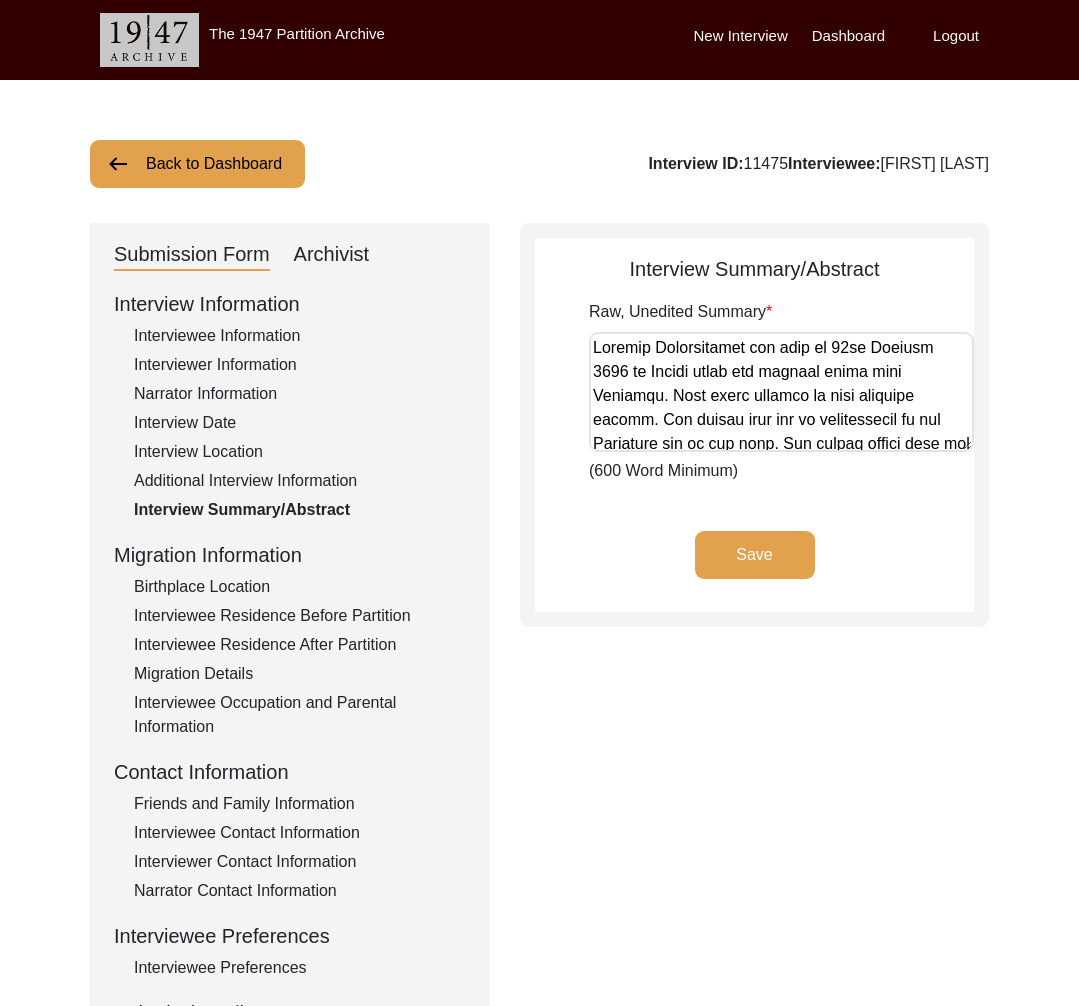 click on "Interviewee Information" 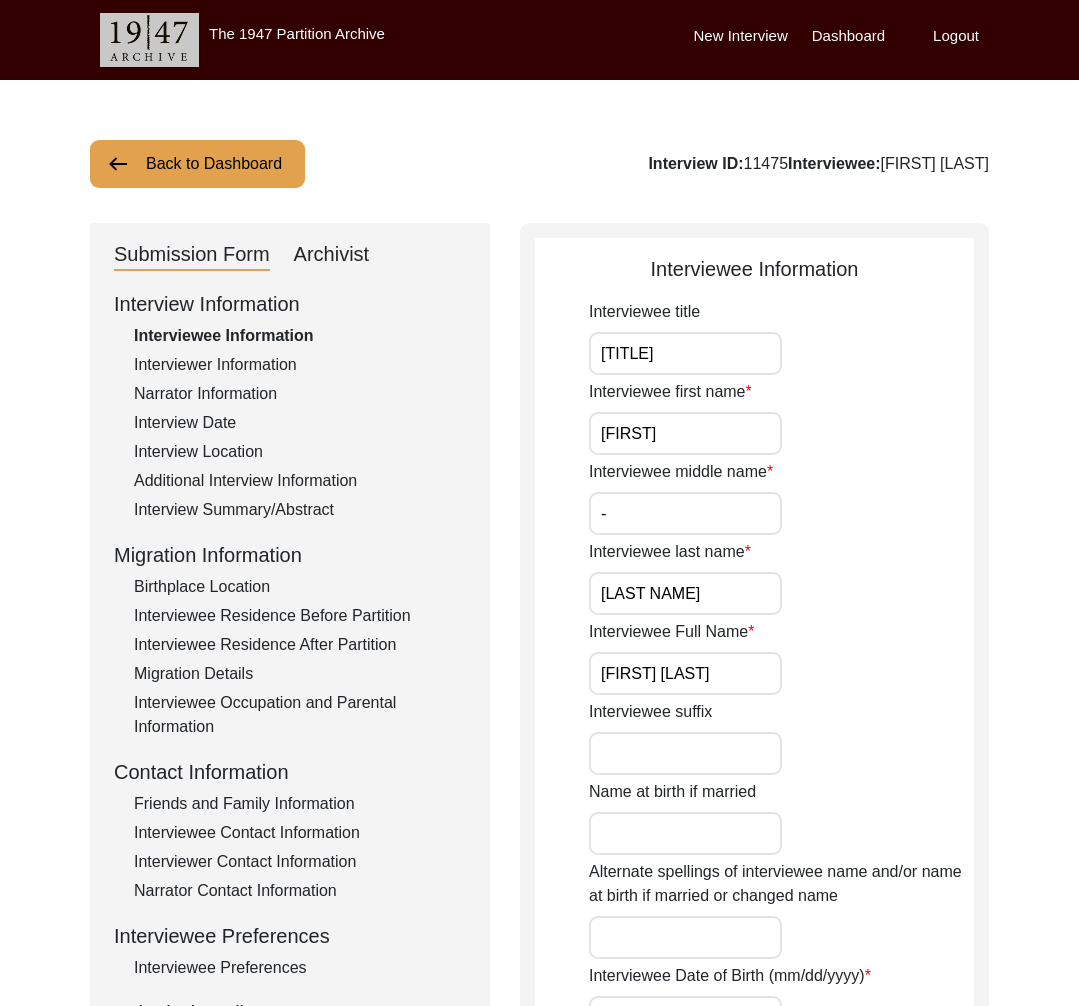 click on "[FIRST] [LAST]" at bounding box center [685, 673] 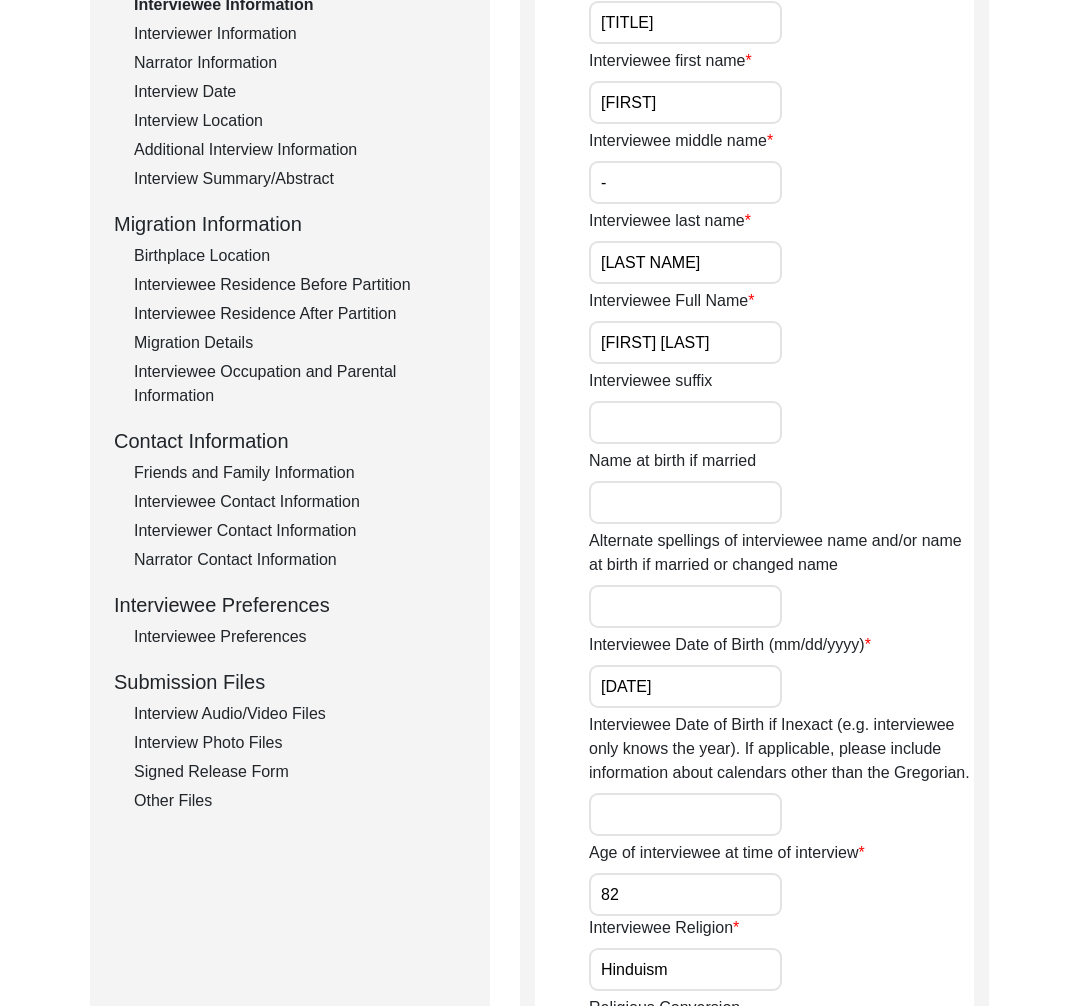 scroll, scrollTop: 411, scrollLeft: 0, axis: vertical 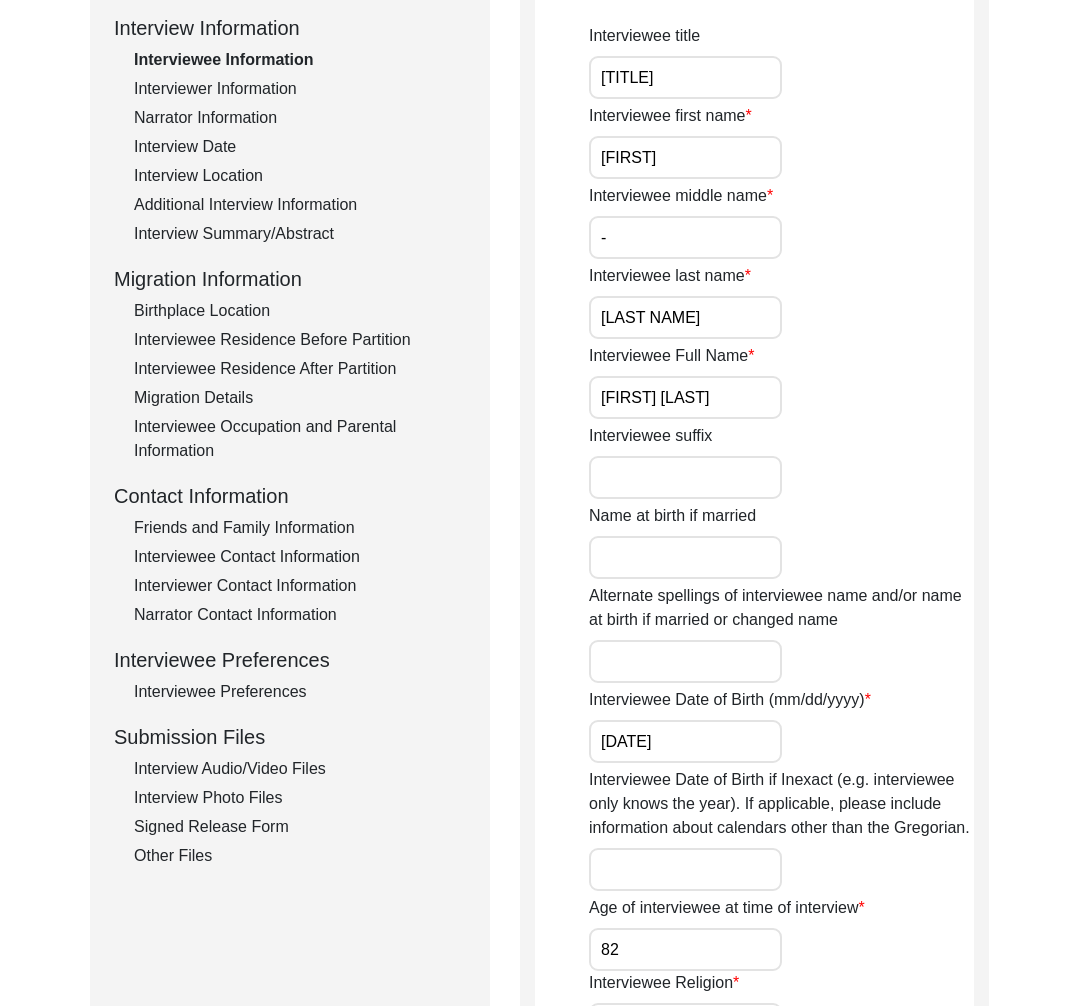 click on "Interview Date" 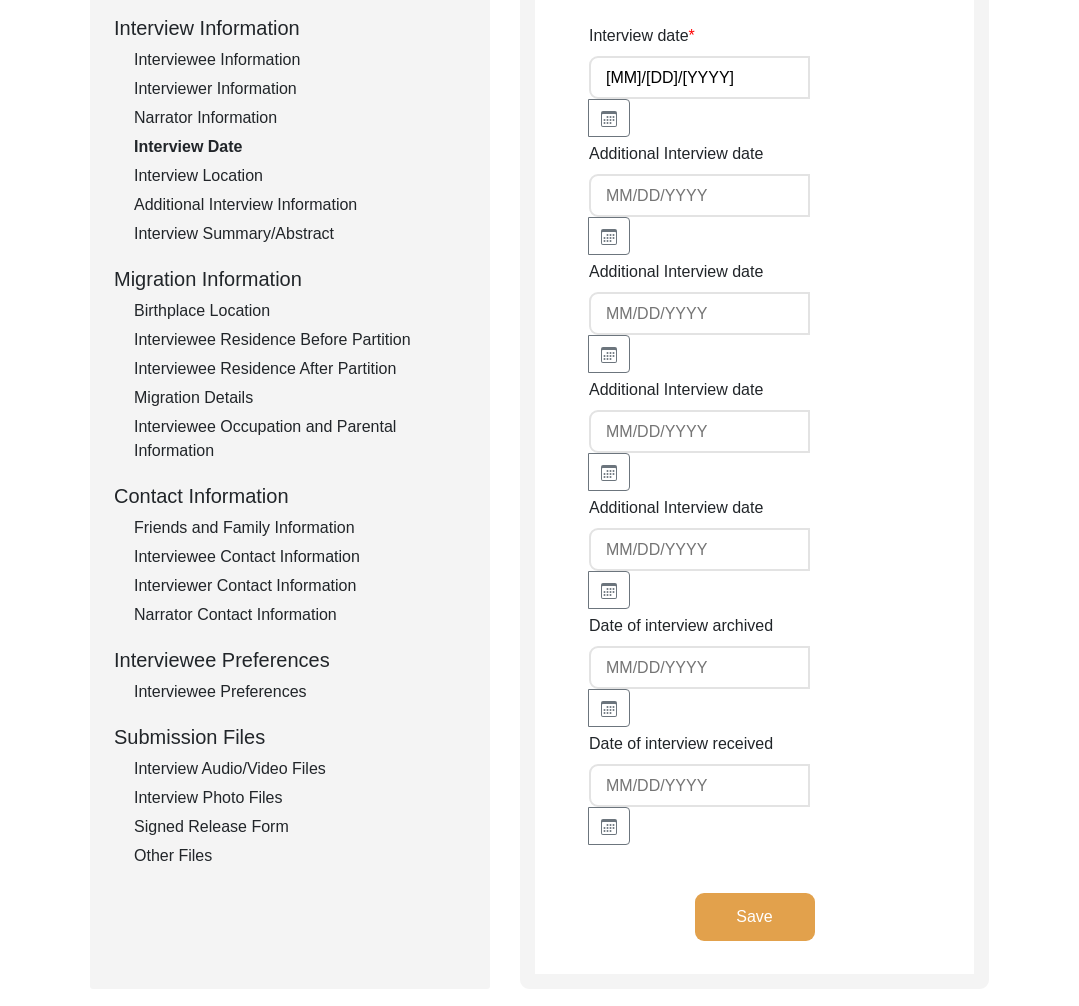 click on "Interview Location" 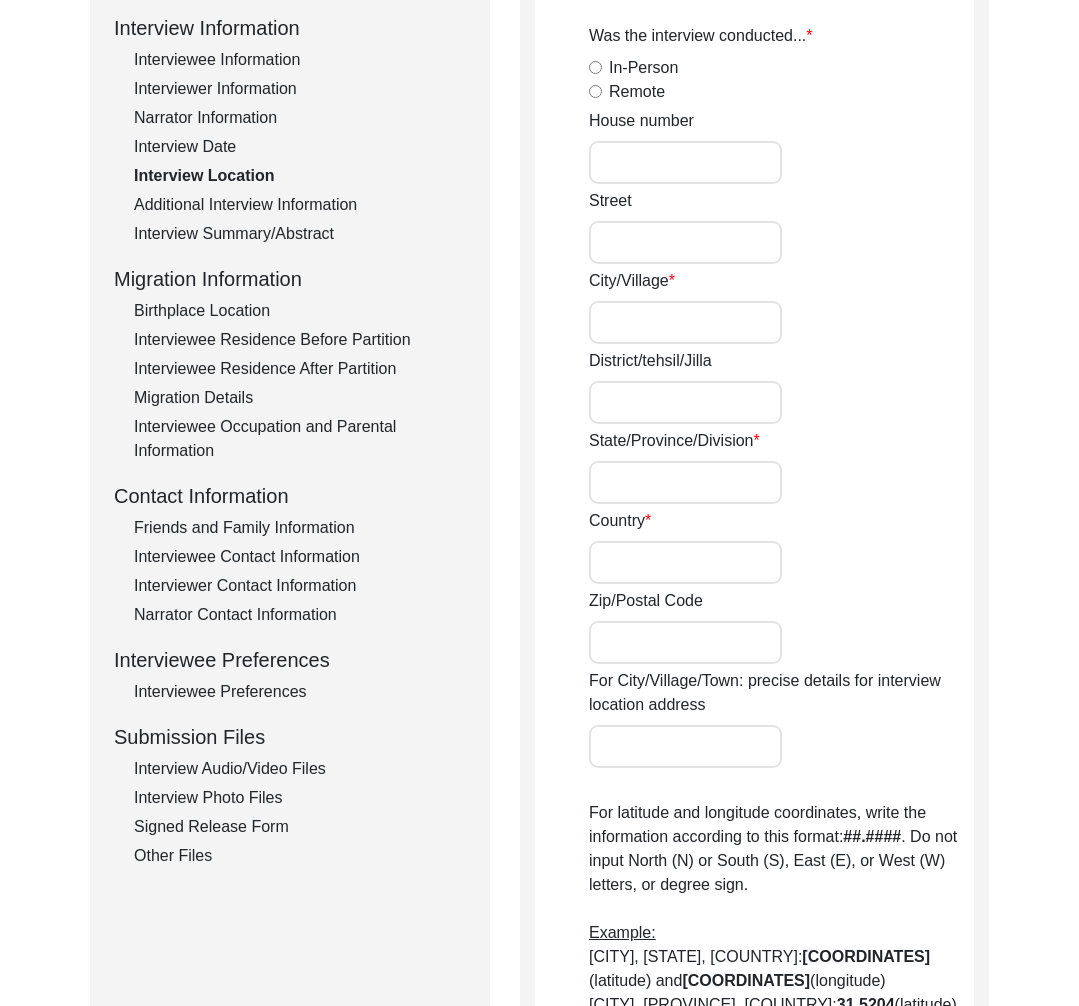 radio on "true" 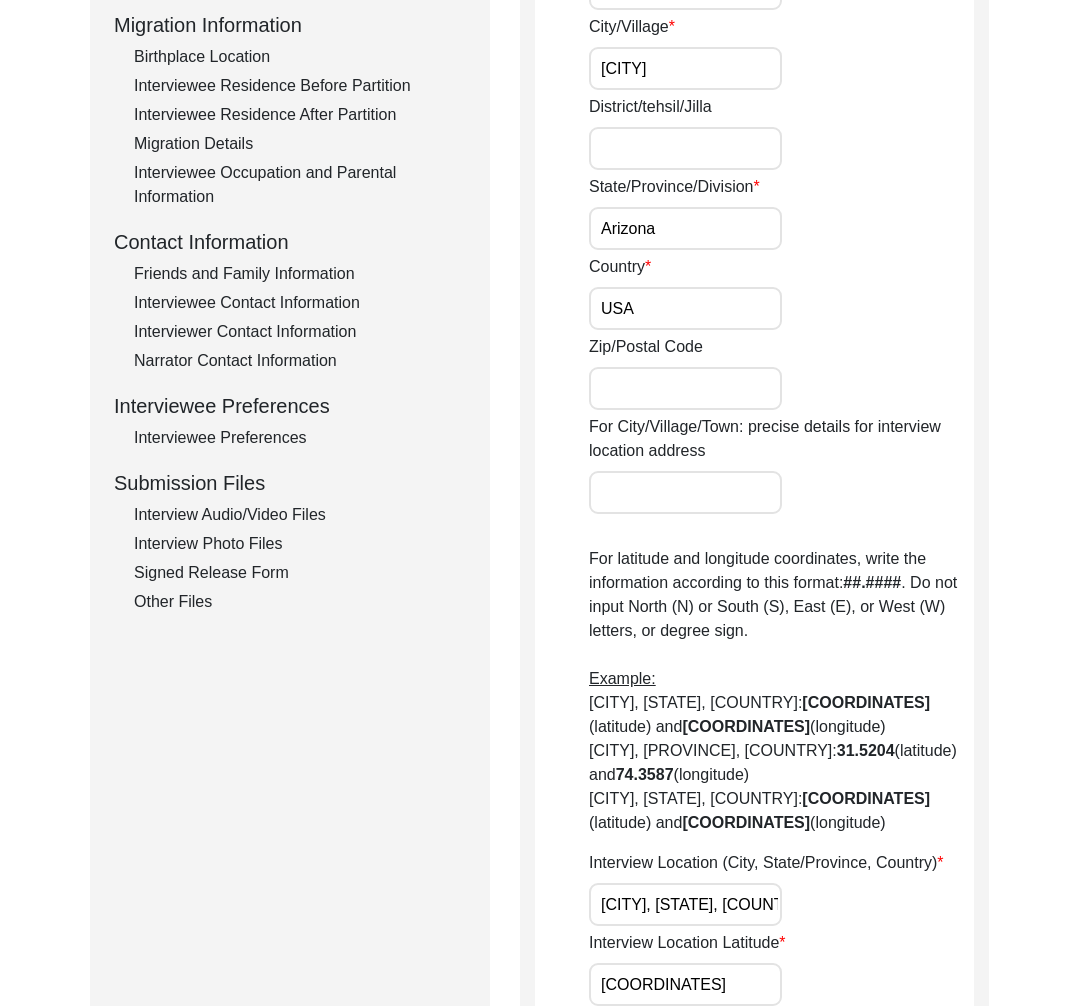 scroll, scrollTop: 890, scrollLeft: 0, axis: vertical 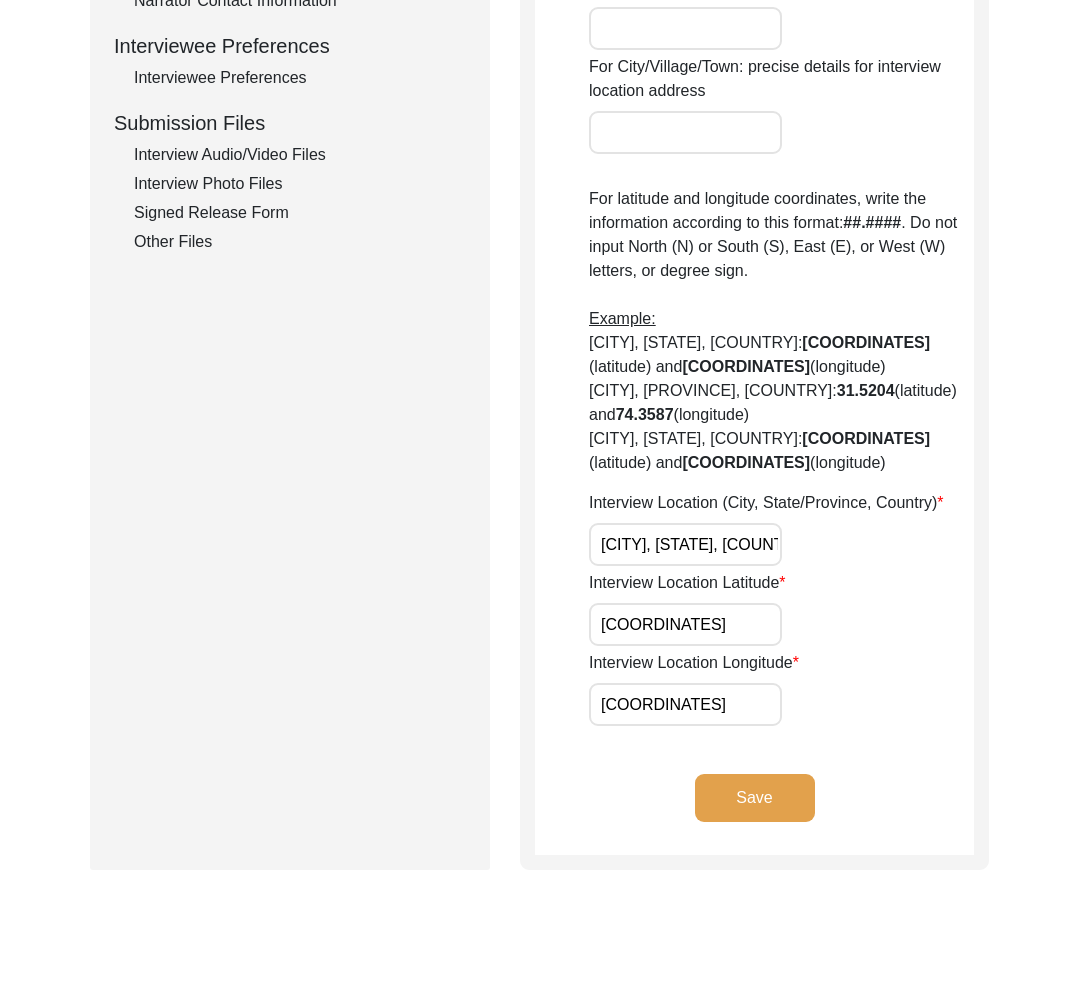 click on "[CITY], [STATE], [COUNTRY]" at bounding box center (685, 544) 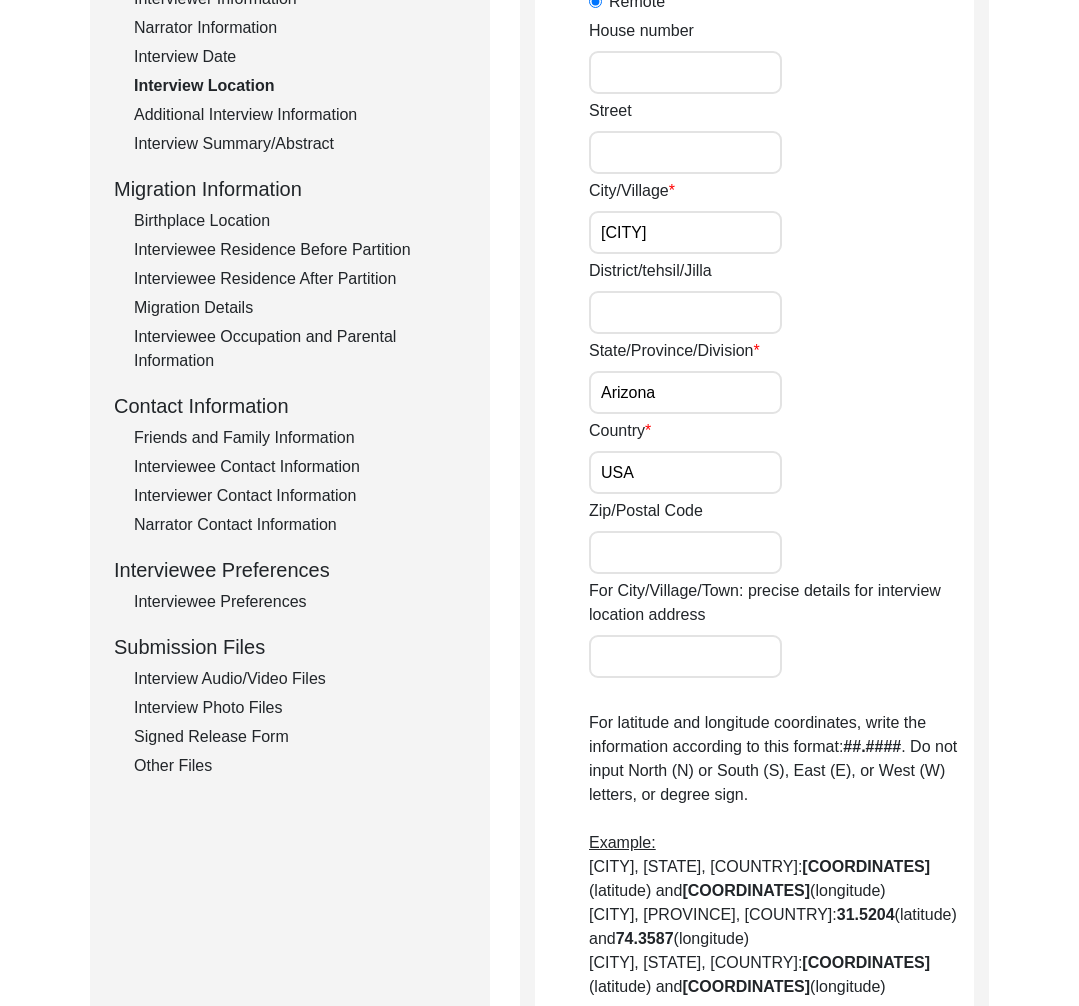 scroll, scrollTop: 0, scrollLeft: 0, axis: both 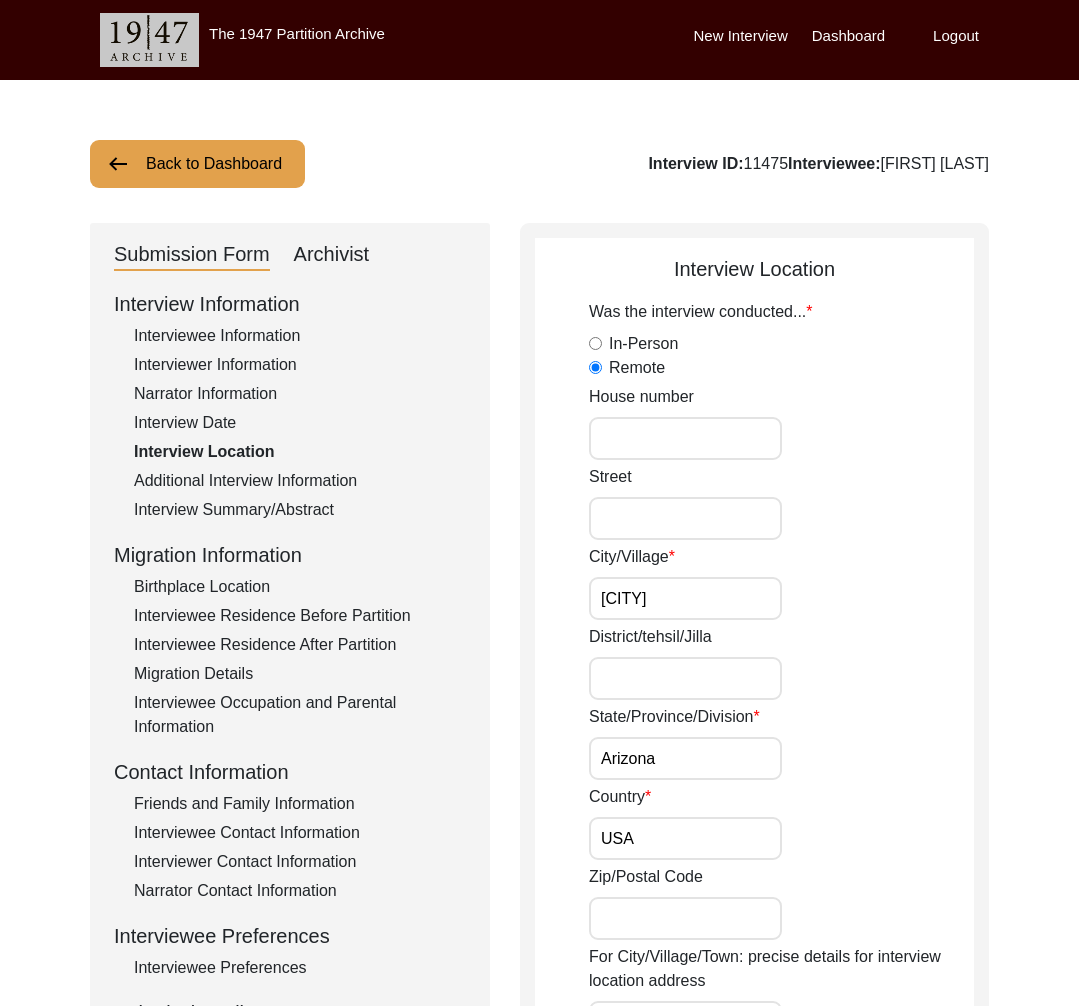 drag, startPoint x: 255, startPoint y: 365, endPoint x: 347, endPoint y: 418, distance: 106.174385 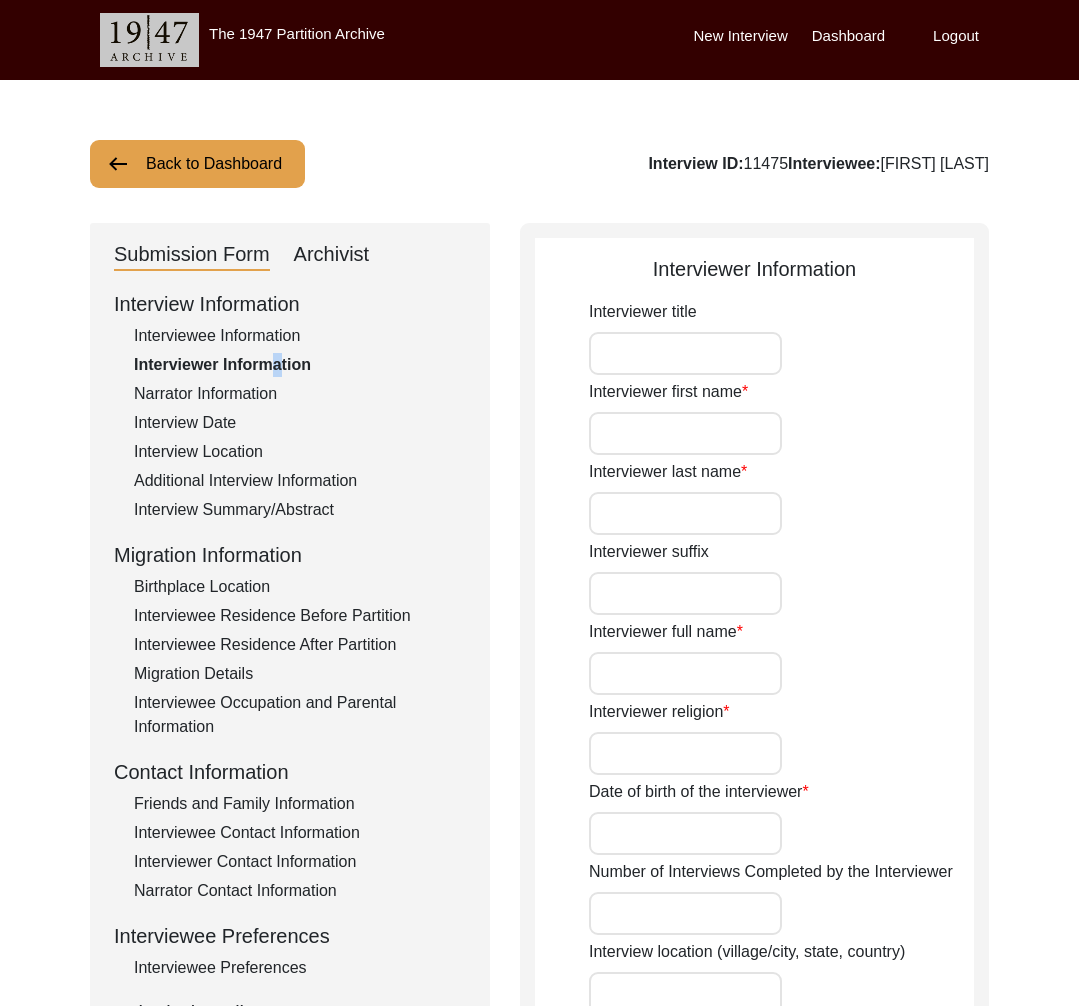 type on "[FIRST] [LAST]" 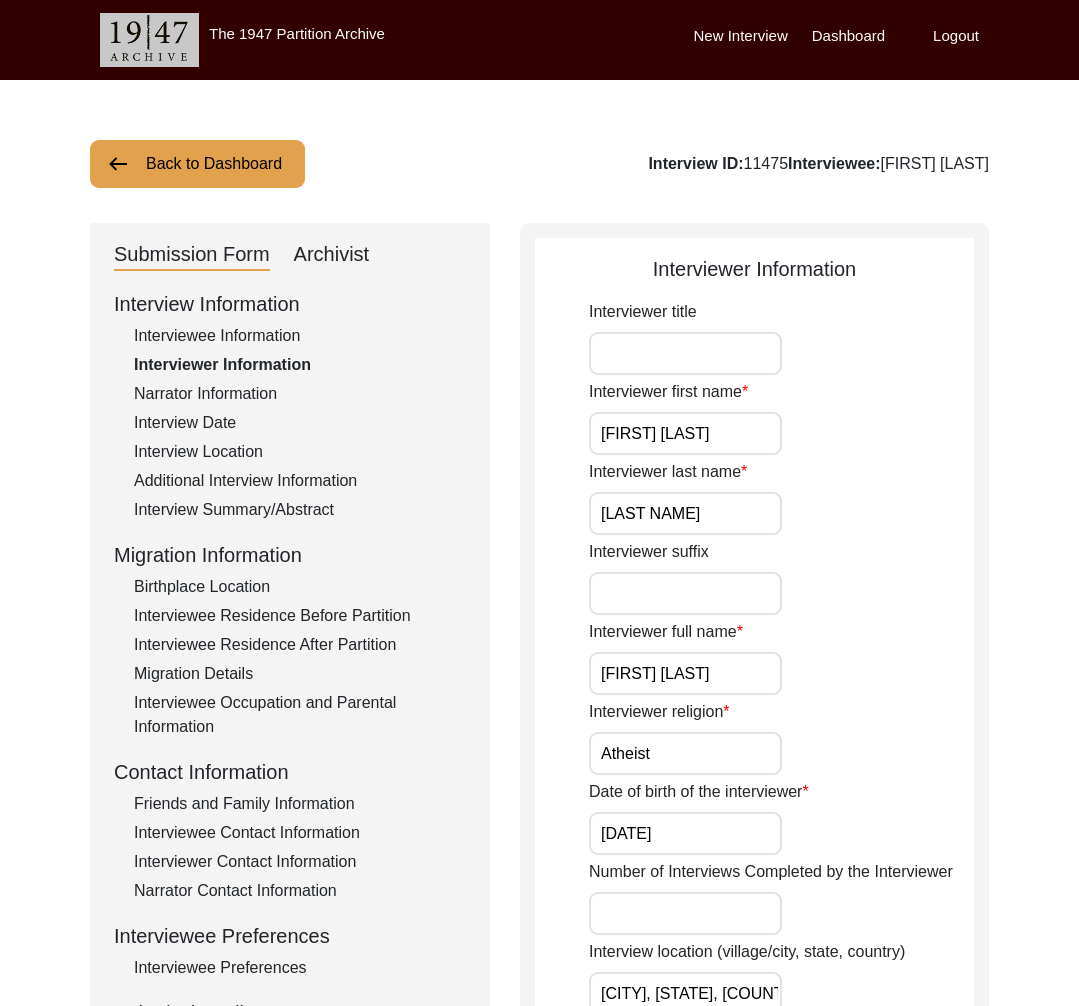 click on "[FIRST] [LAST]" at bounding box center (685, 673) 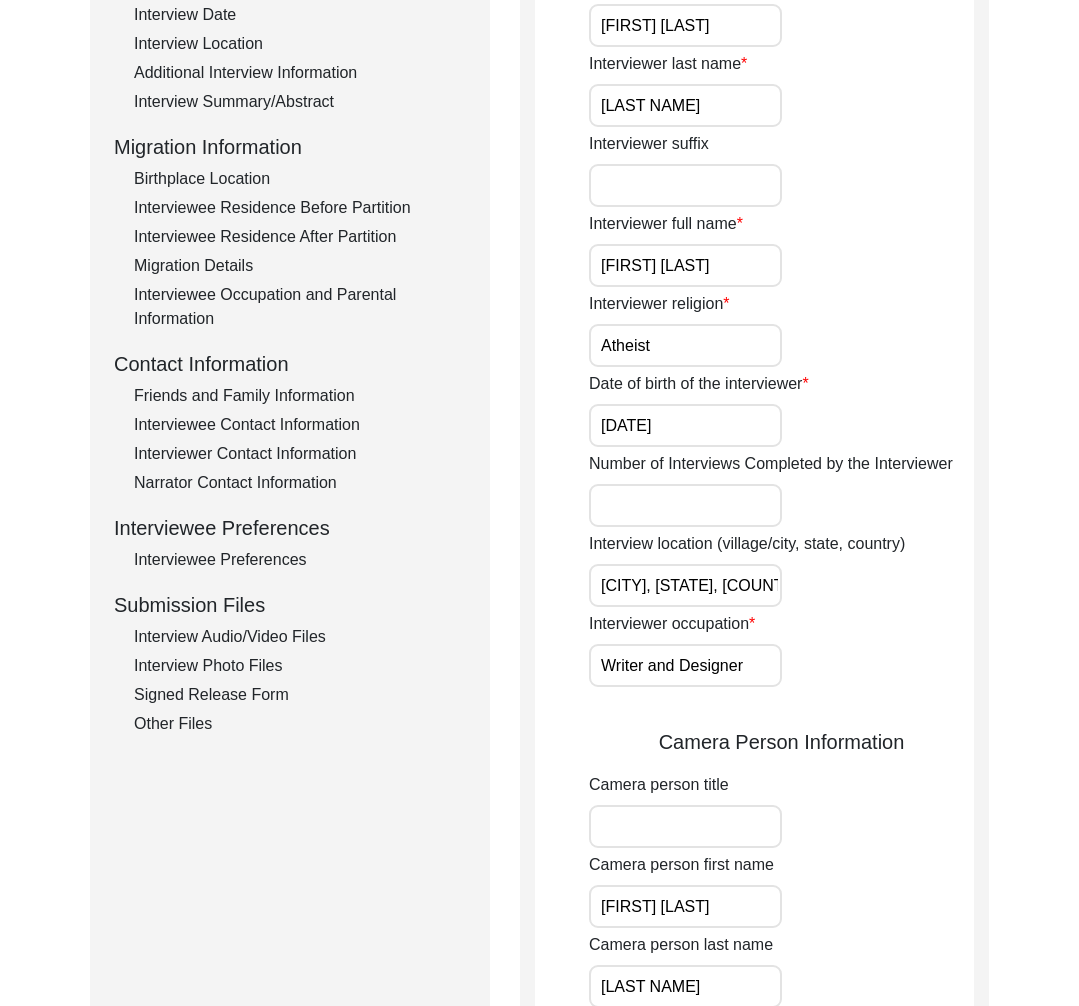 click on "Interview Audio/Video Files" 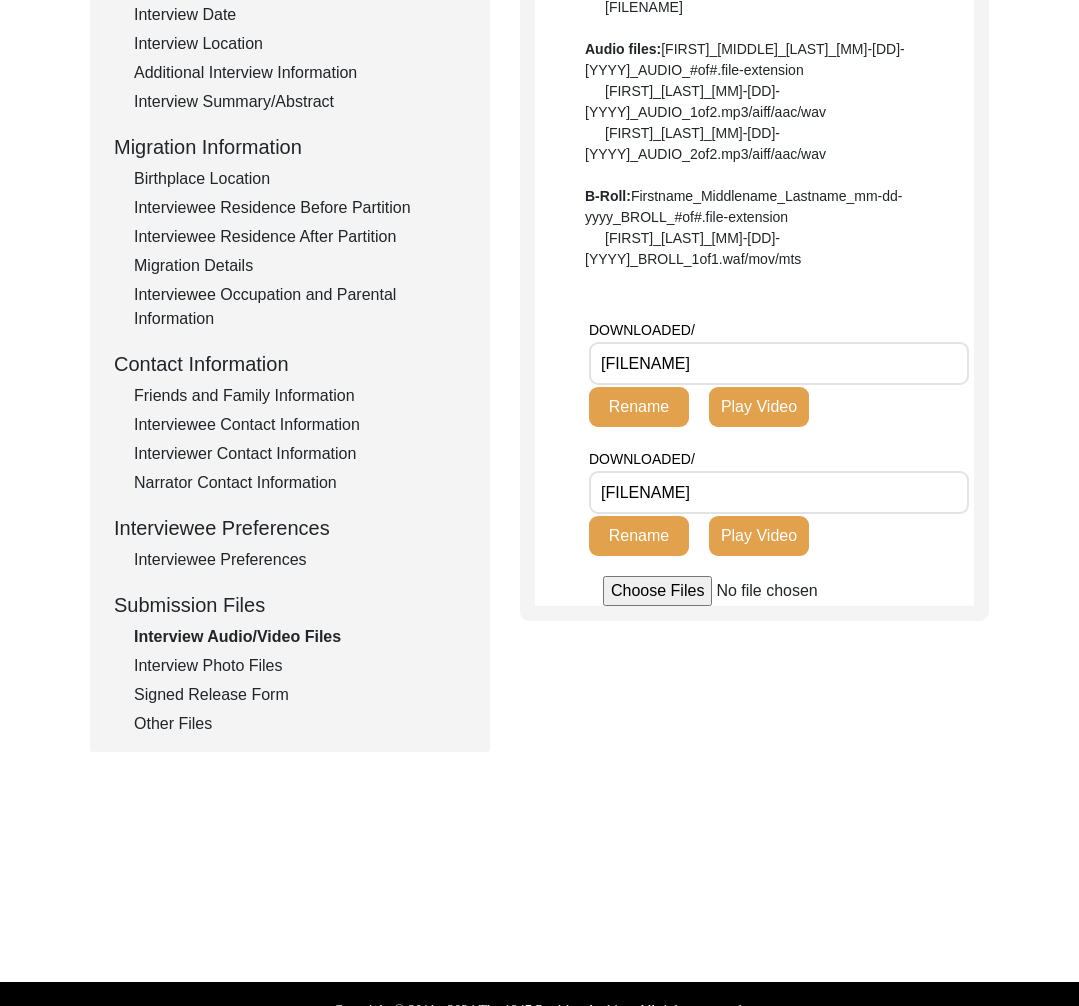 drag, startPoint x: 720, startPoint y: 404, endPoint x: 942, endPoint y: 404, distance: 222 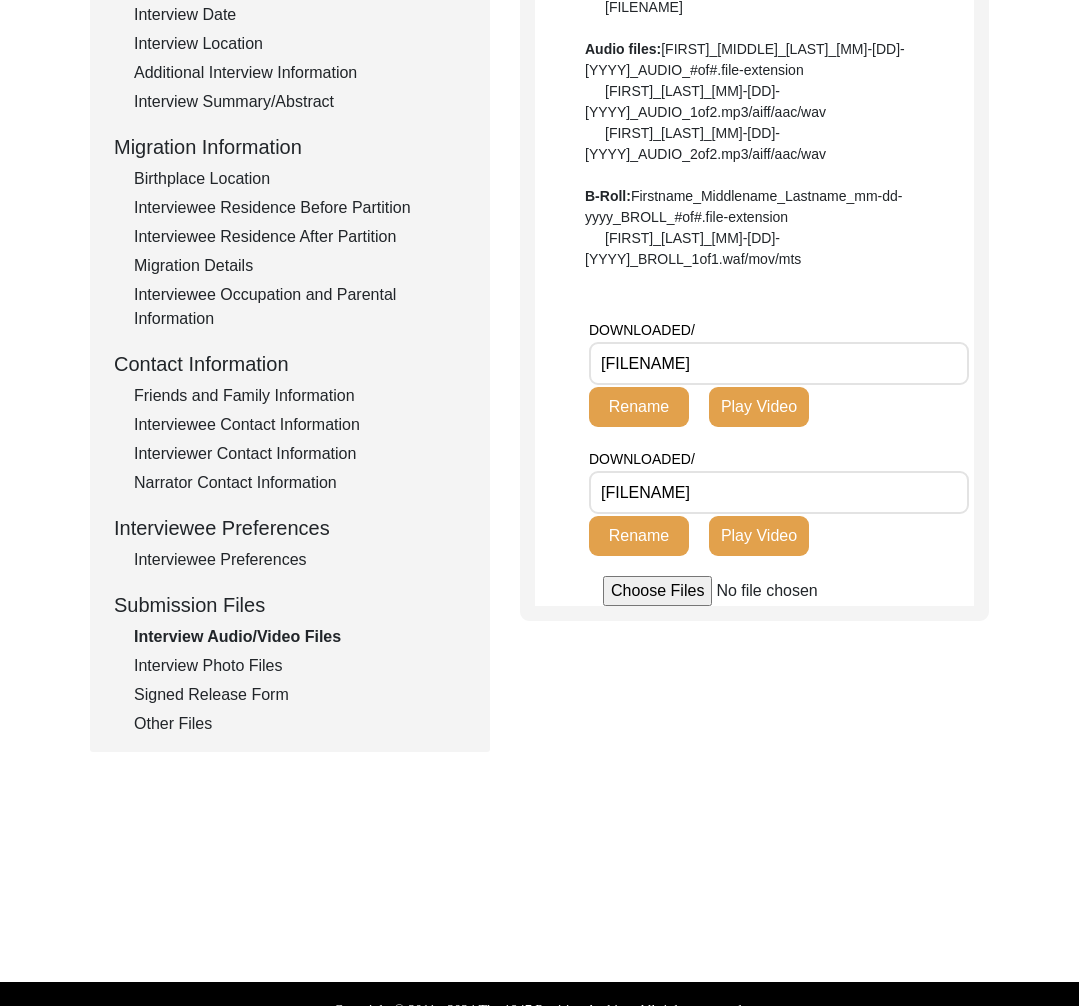 click on "[FILENAME]" at bounding box center [779, 363] 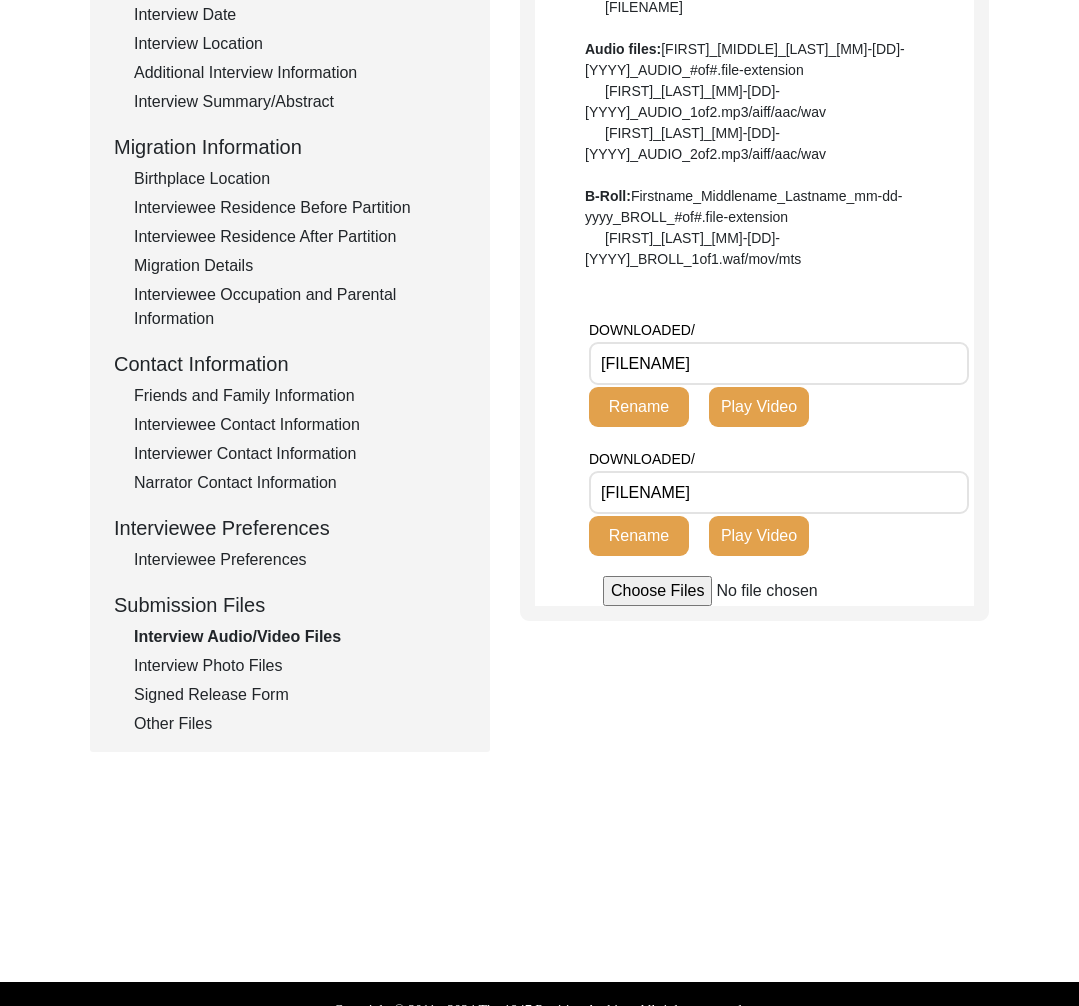 scroll, scrollTop: 0, scrollLeft: 0, axis: both 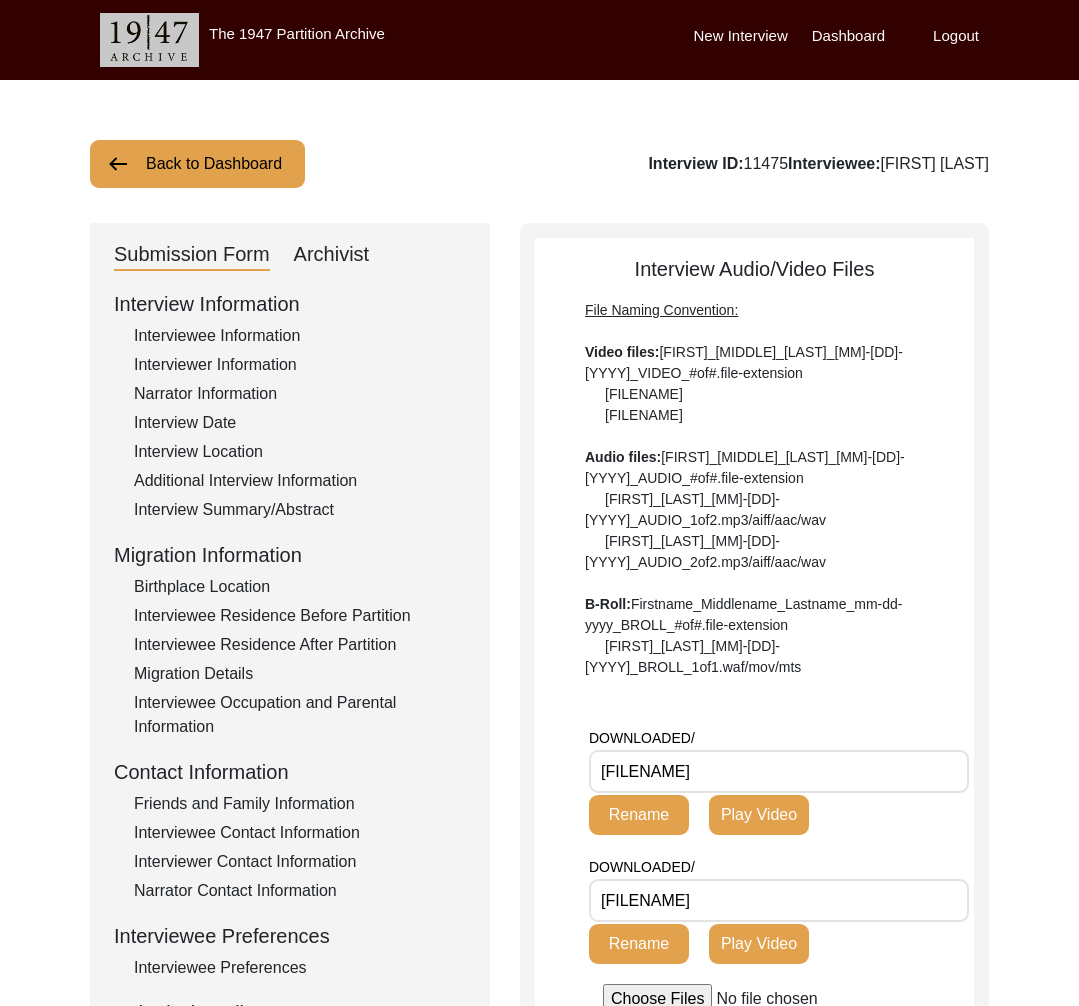 click on "Back to Dashboard" 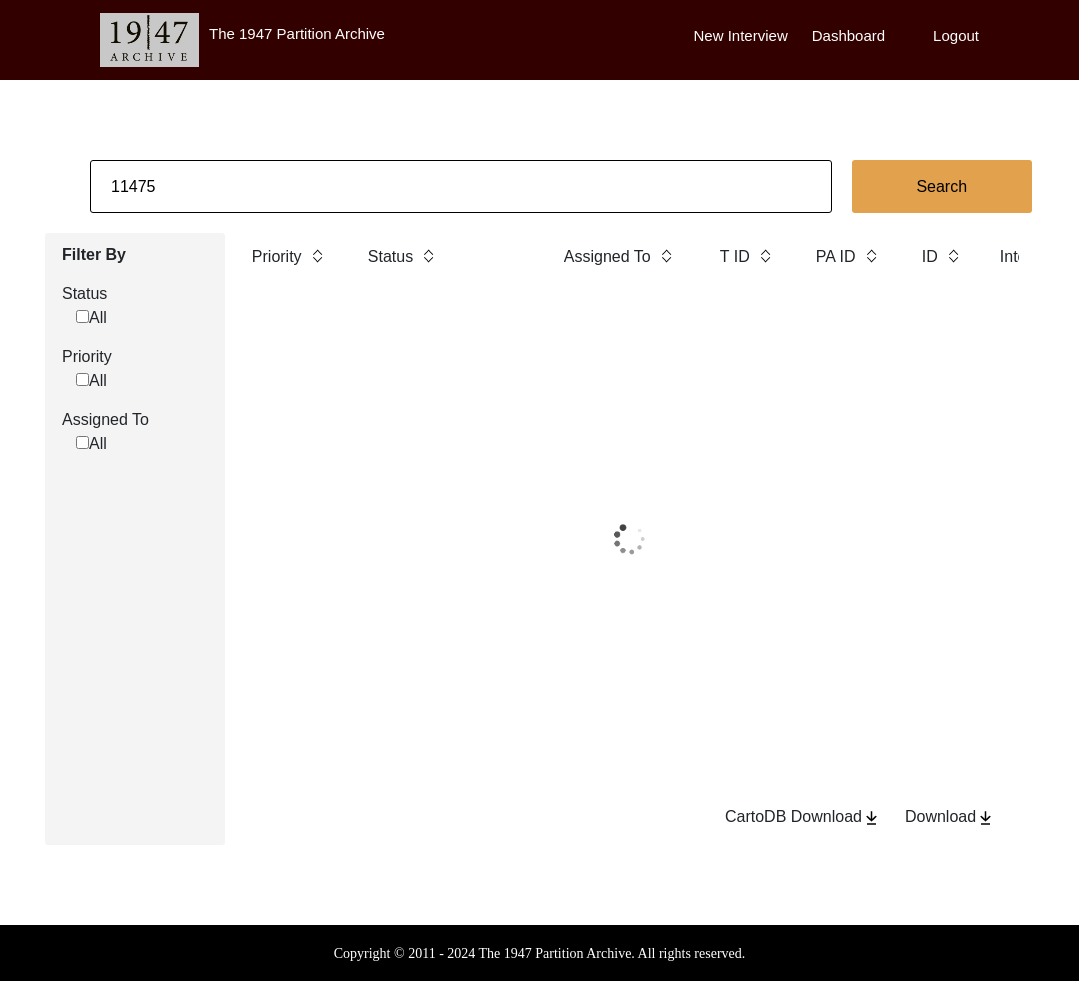 click on "11475" 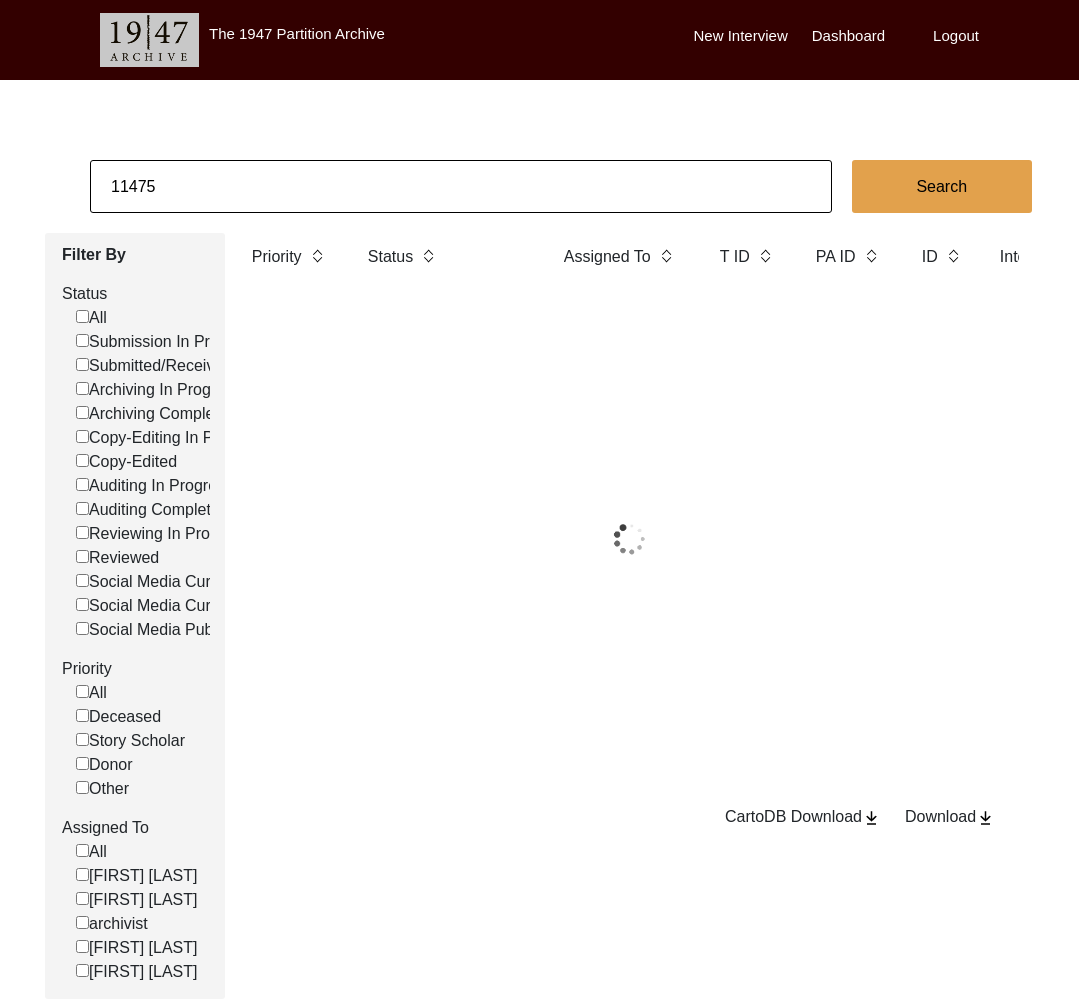 click on "11475" 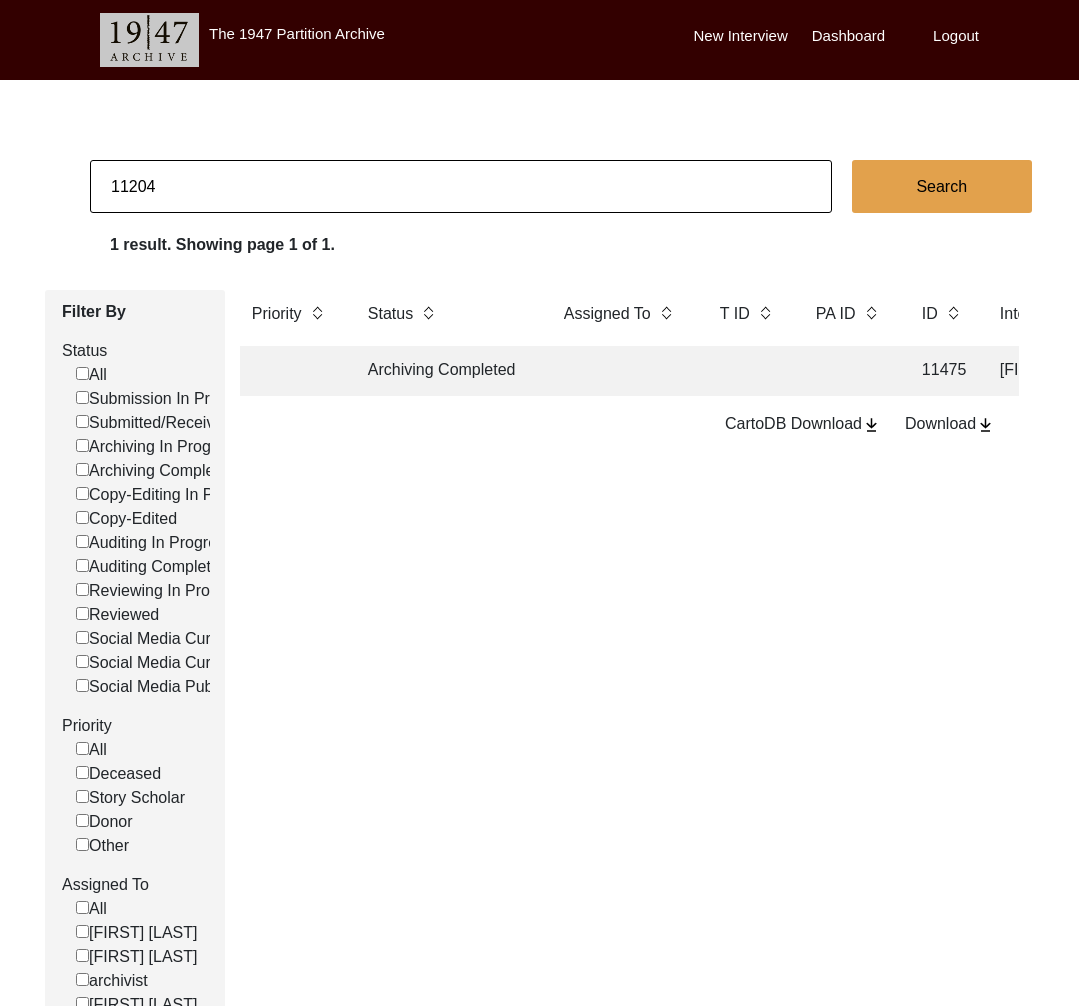 type on "11204" 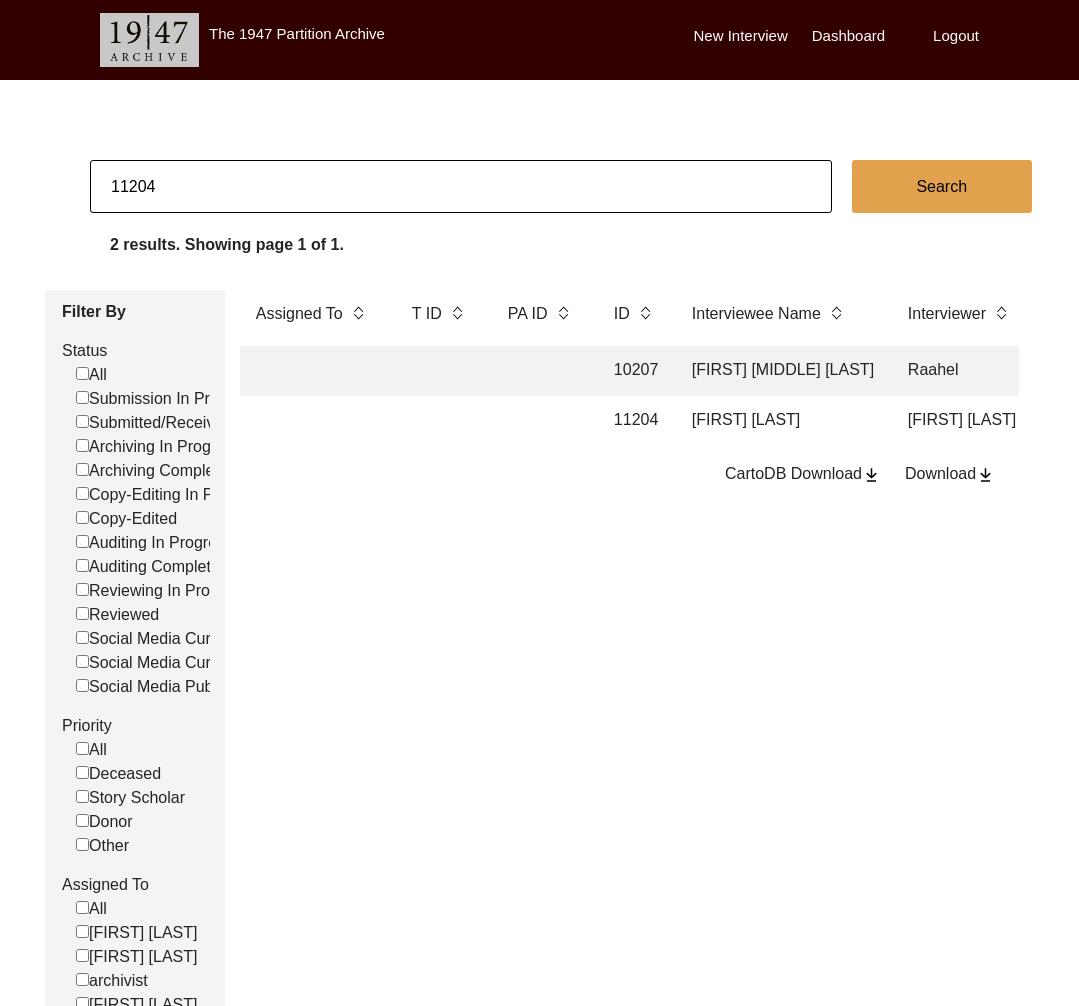 scroll, scrollTop: 0, scrollLeft: 306, axis: horizontal 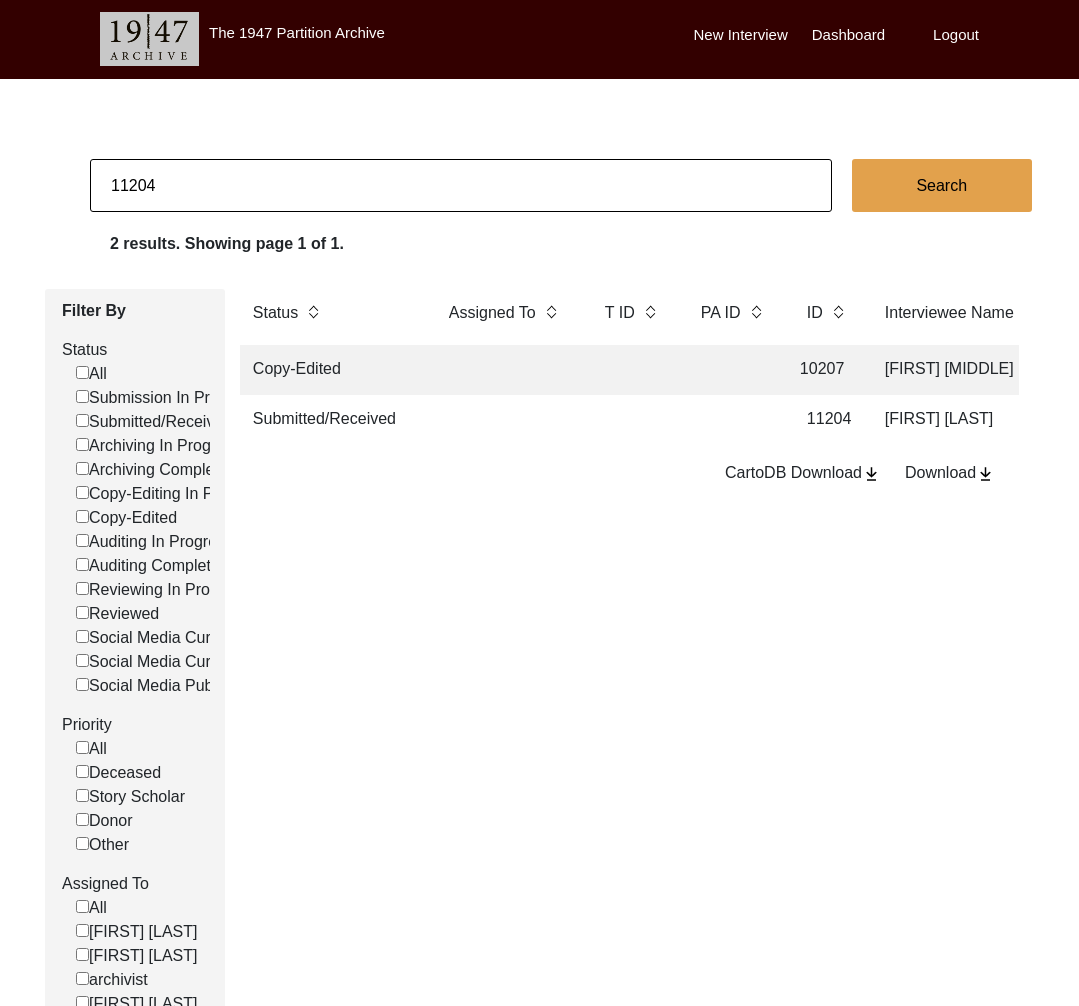 click 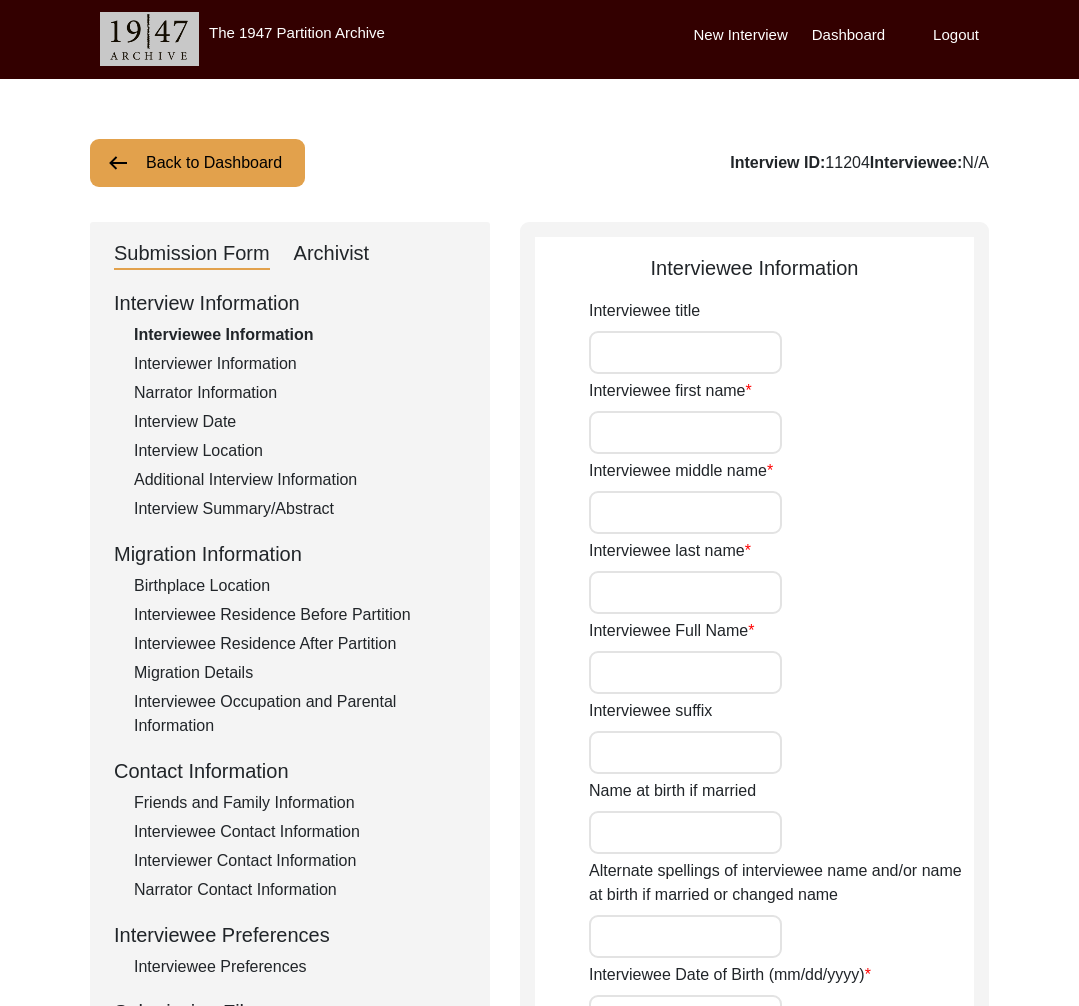 type on "Atma" 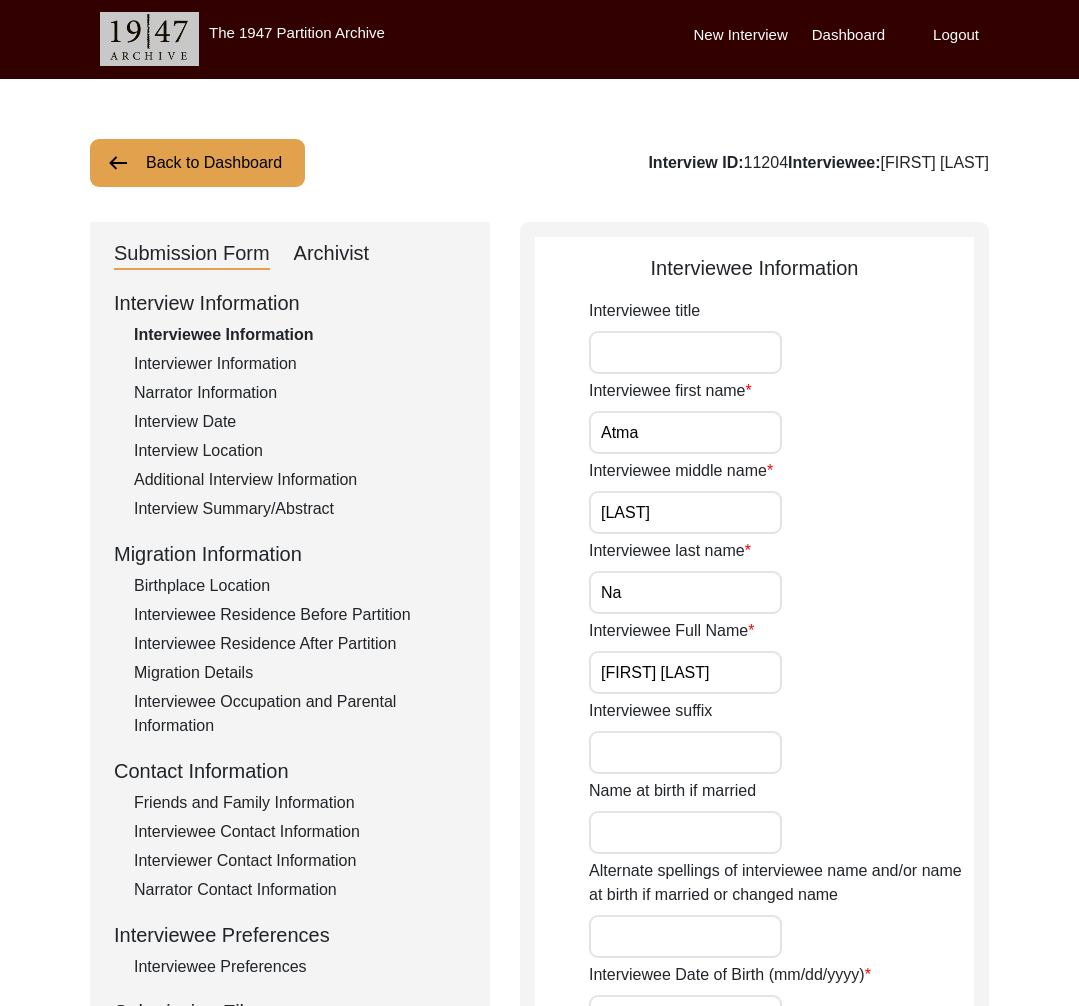 click on "Archivist" 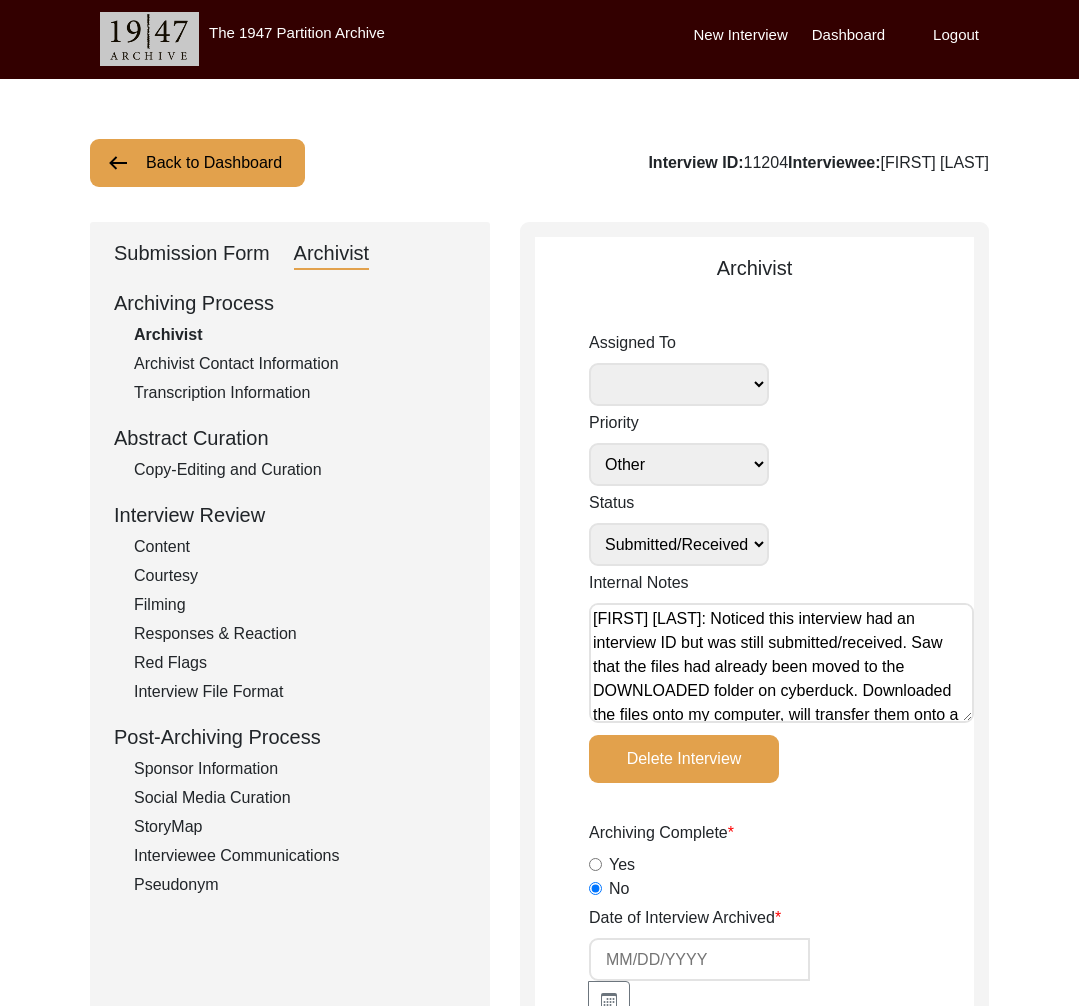 scroll, scrollTop: 80, scrollLeft: 0, axis: vertical 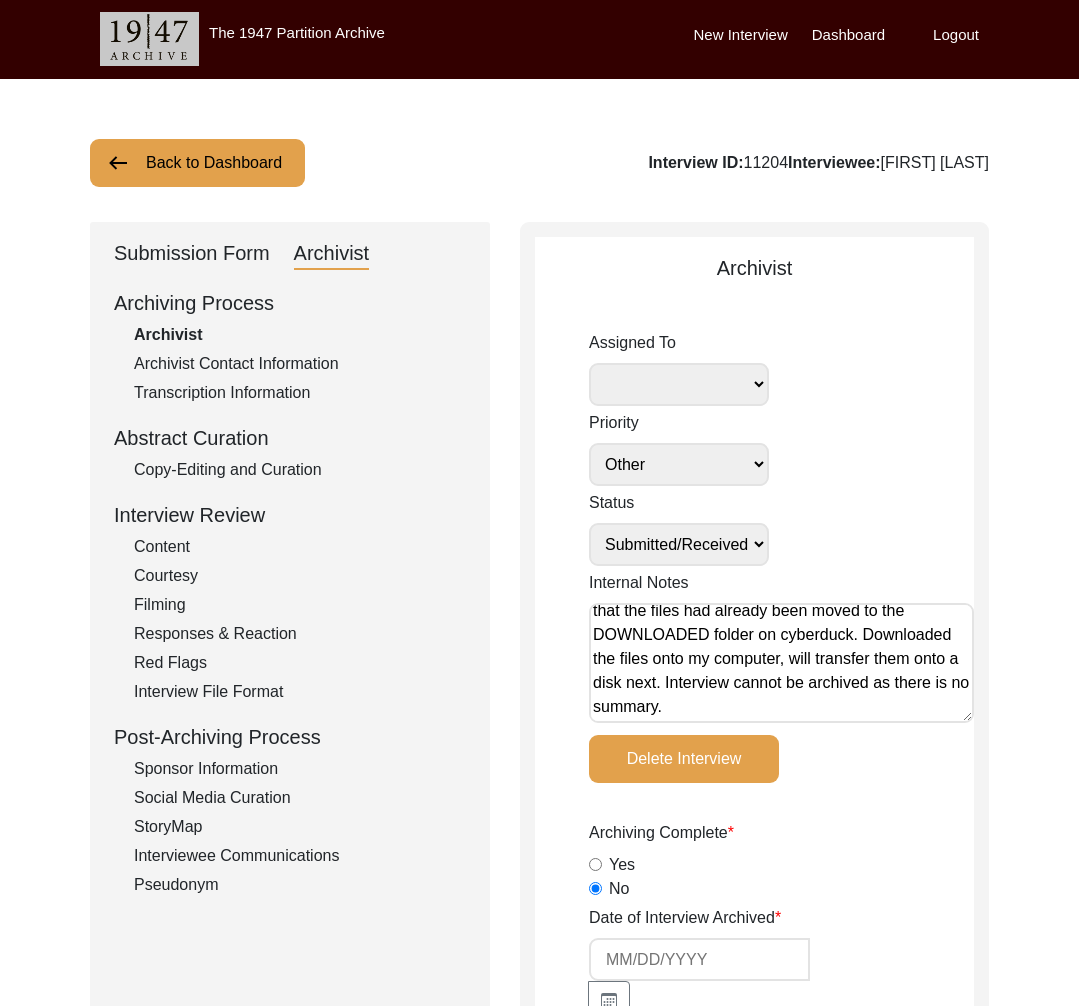 click on "Submission Form" 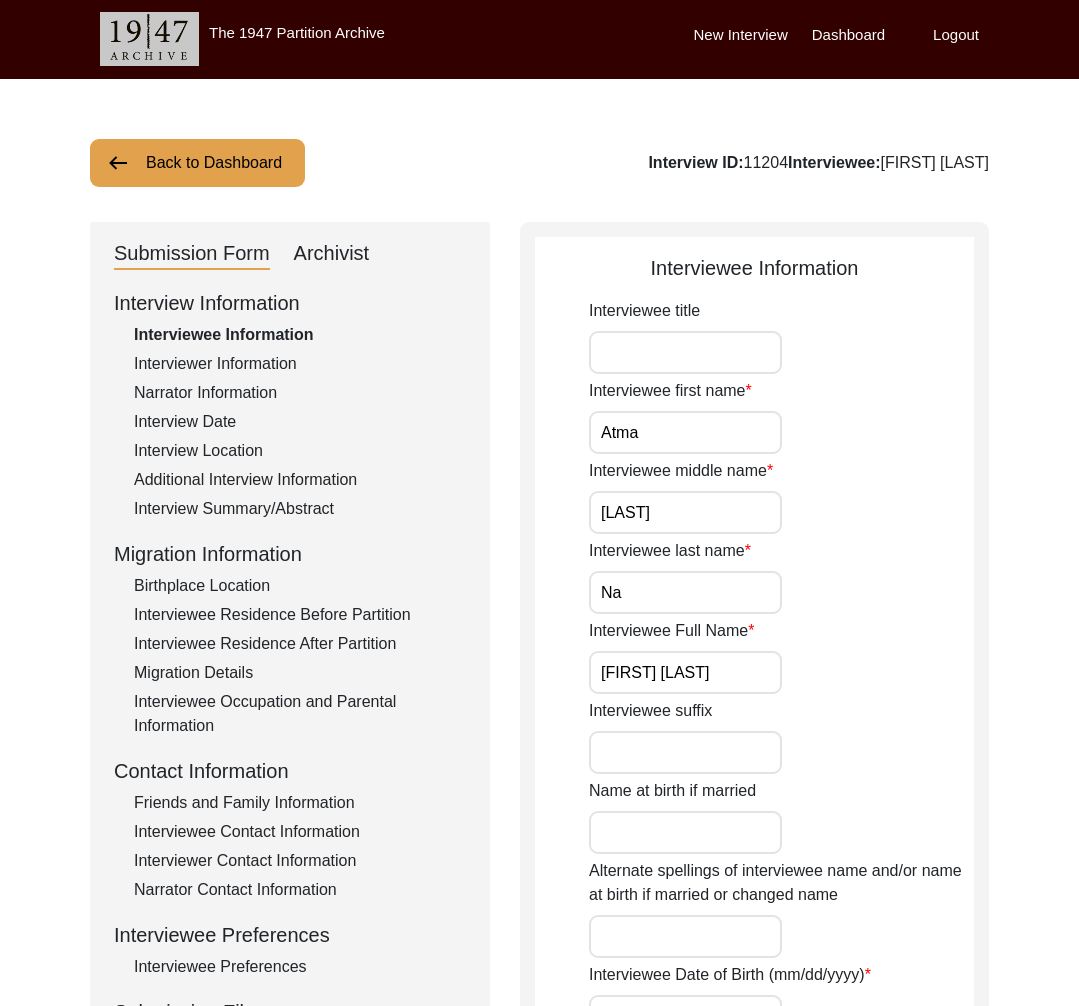 click on "Back to Dashboard" 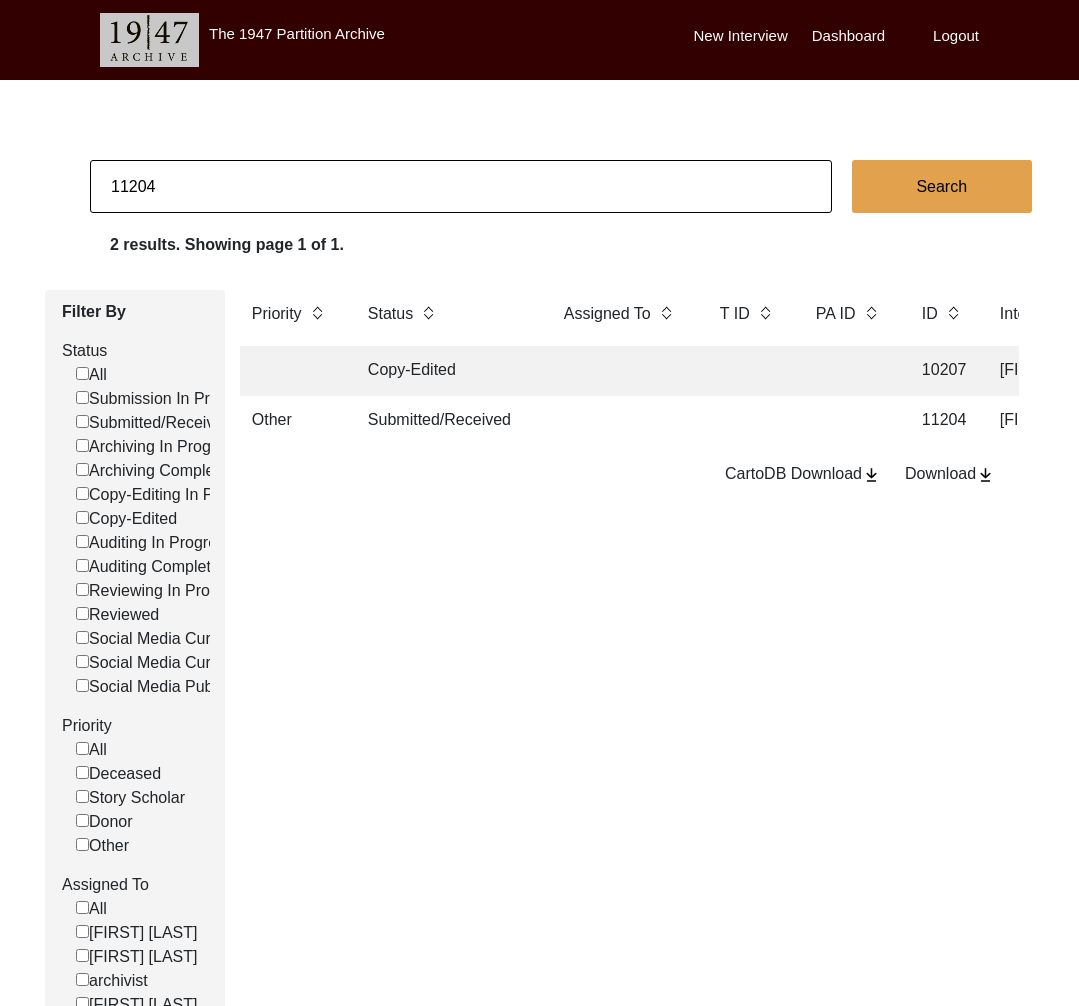 click on "11204" 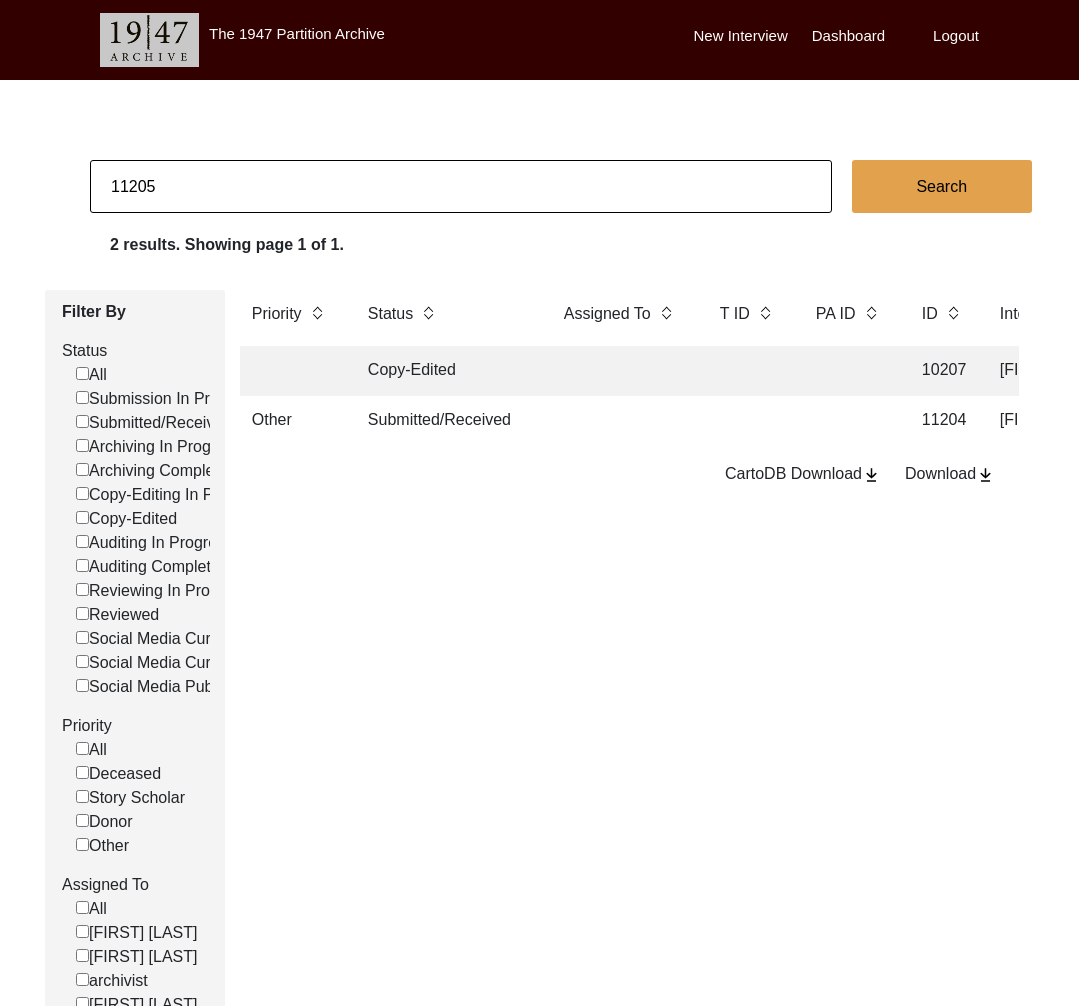 type on "11205" 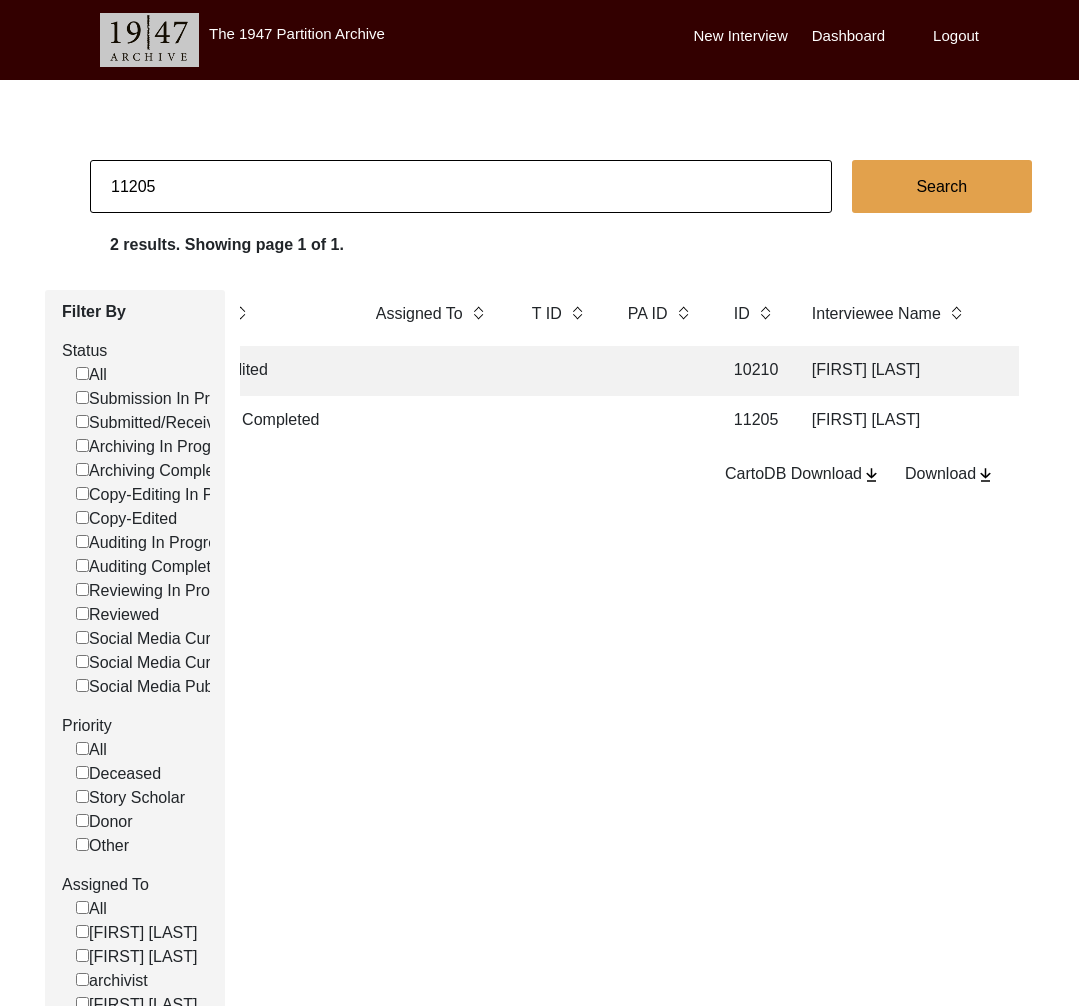 scroll, scrollTop: 0, scrollLeft: 194, axis: horizontal 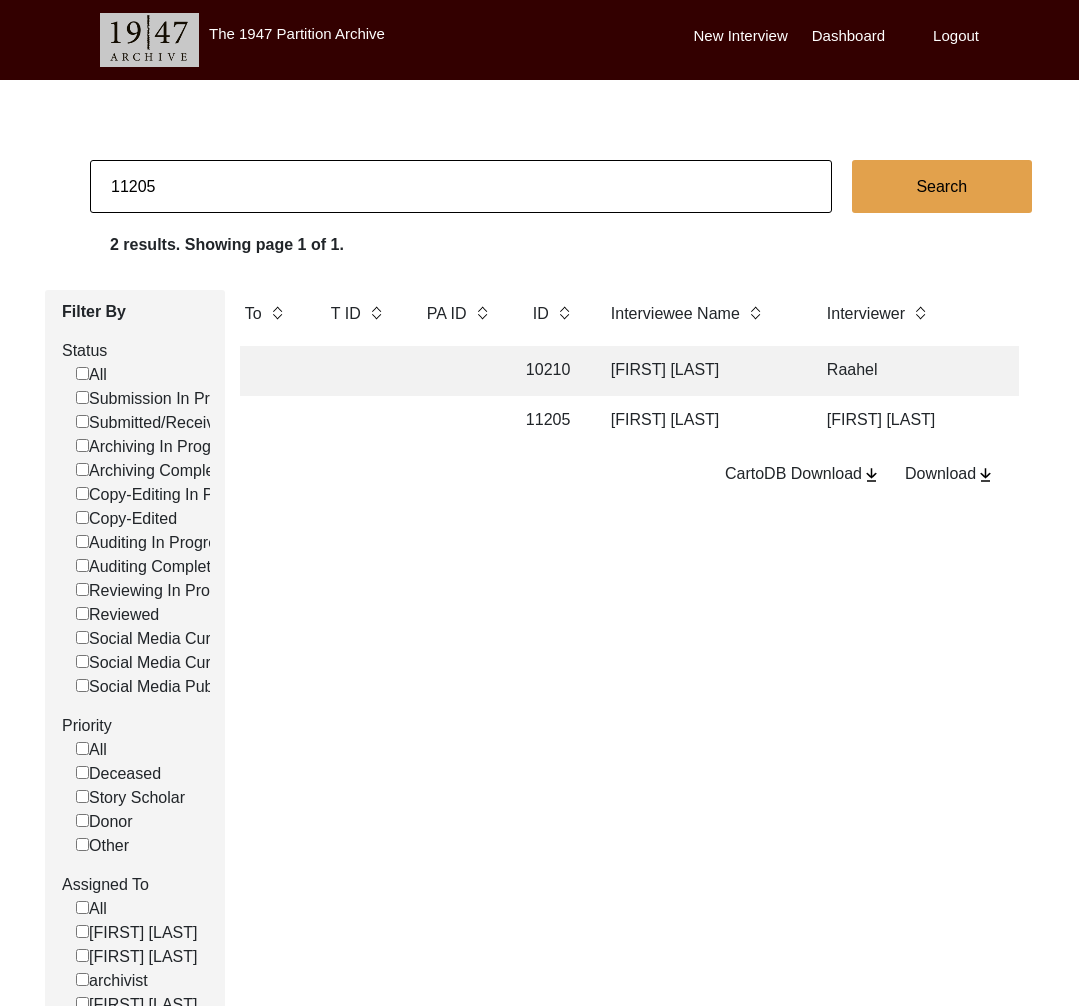 click on "[FIRST] [LAST]" 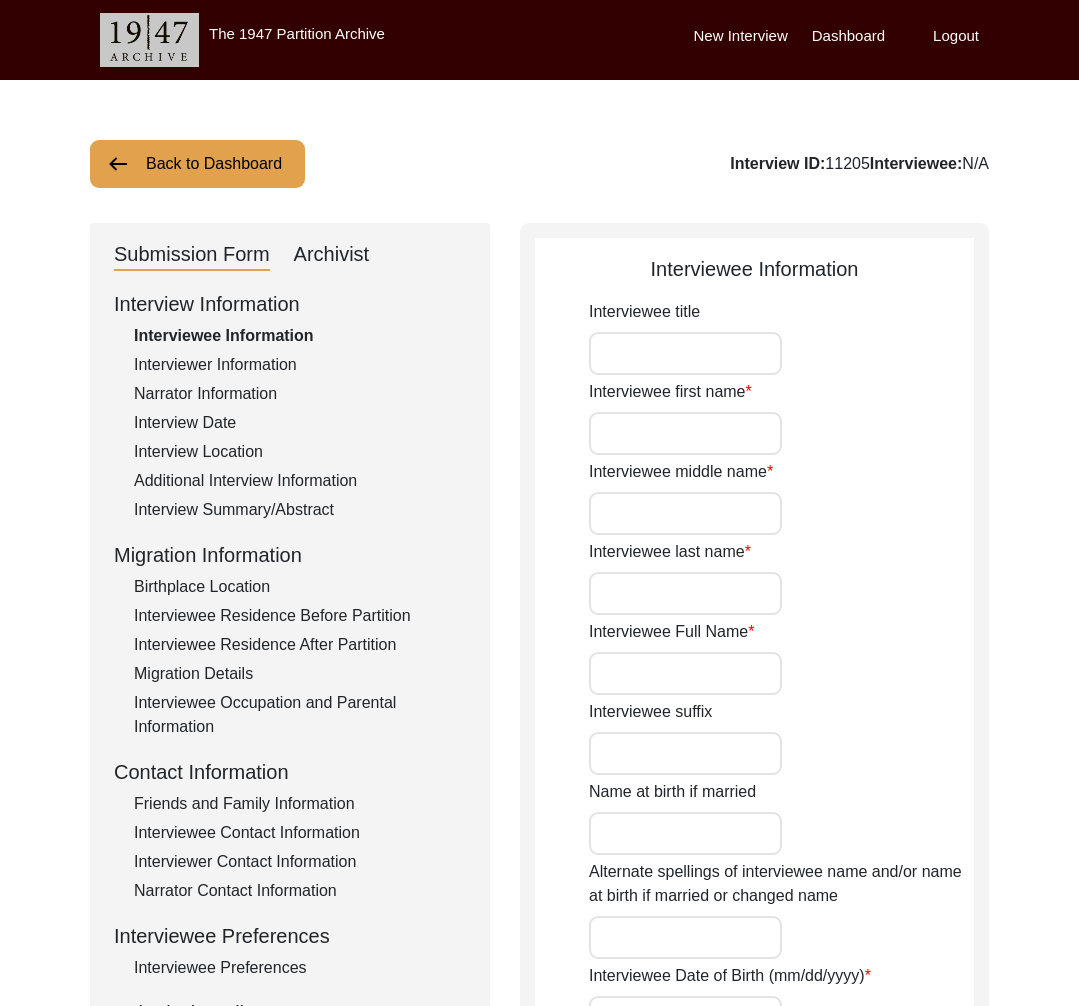 type on "Mr." 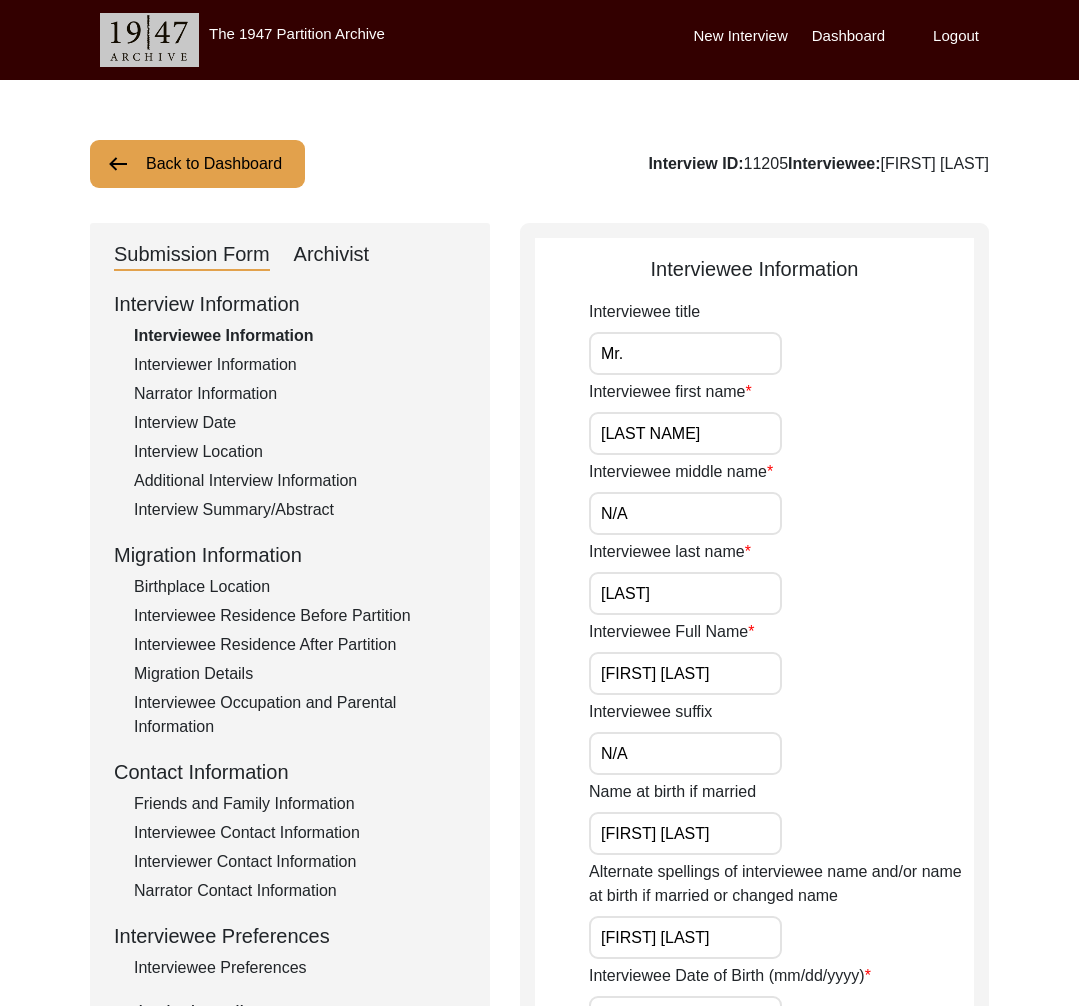 click on "Archivist" 